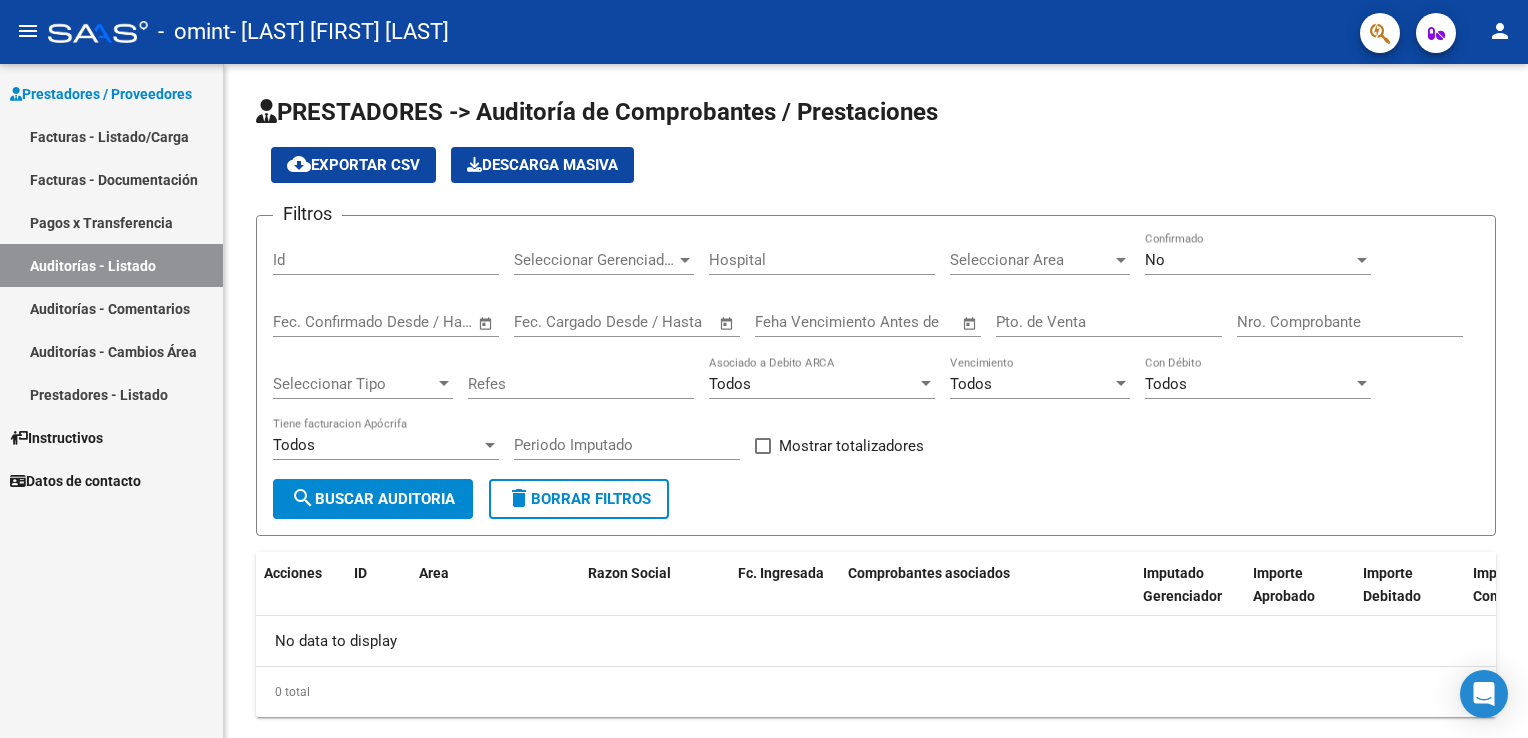 scroll, scrollTop: 0, scrollLeft: 0, axis: both 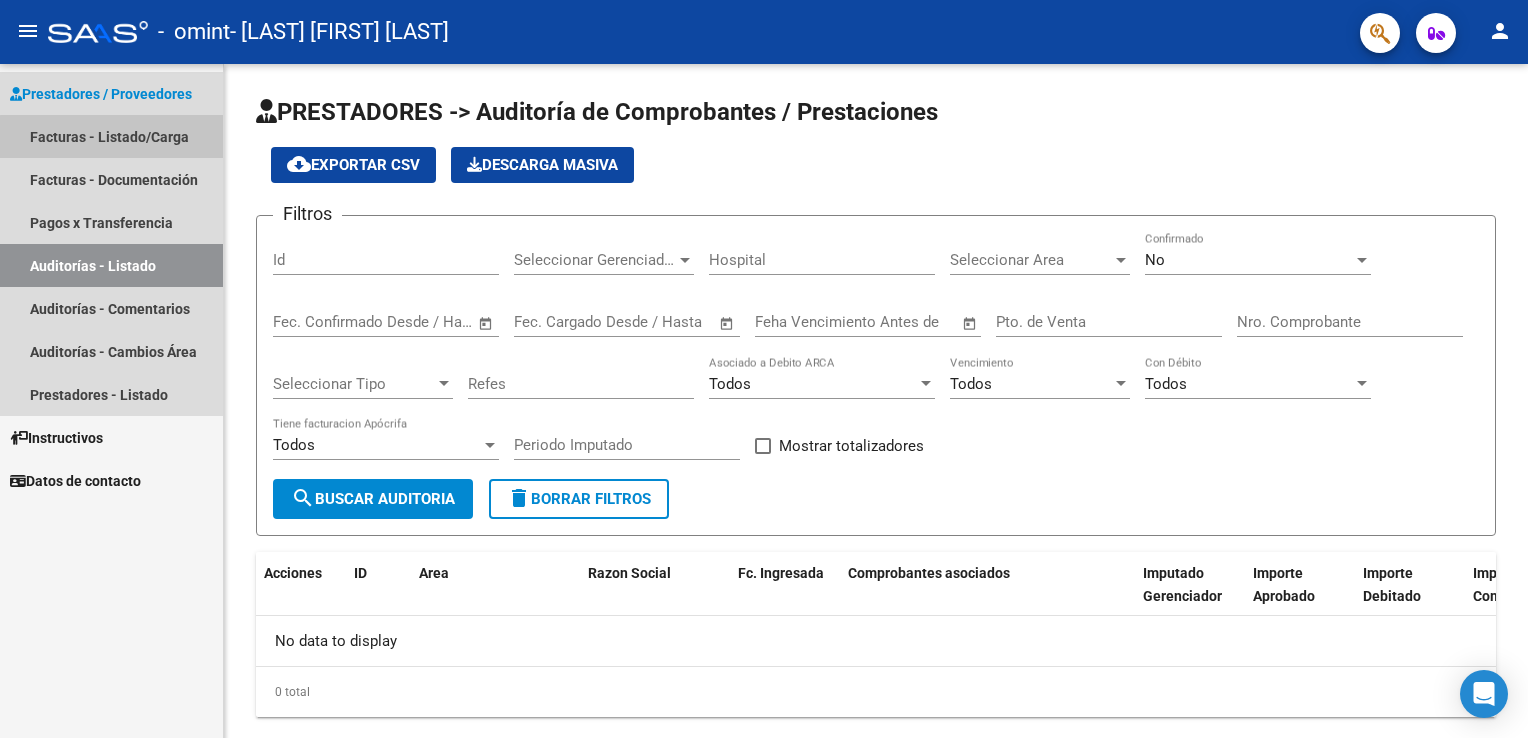 click on "Facturas - Listado/Carga" at bounding box center (111, 136) 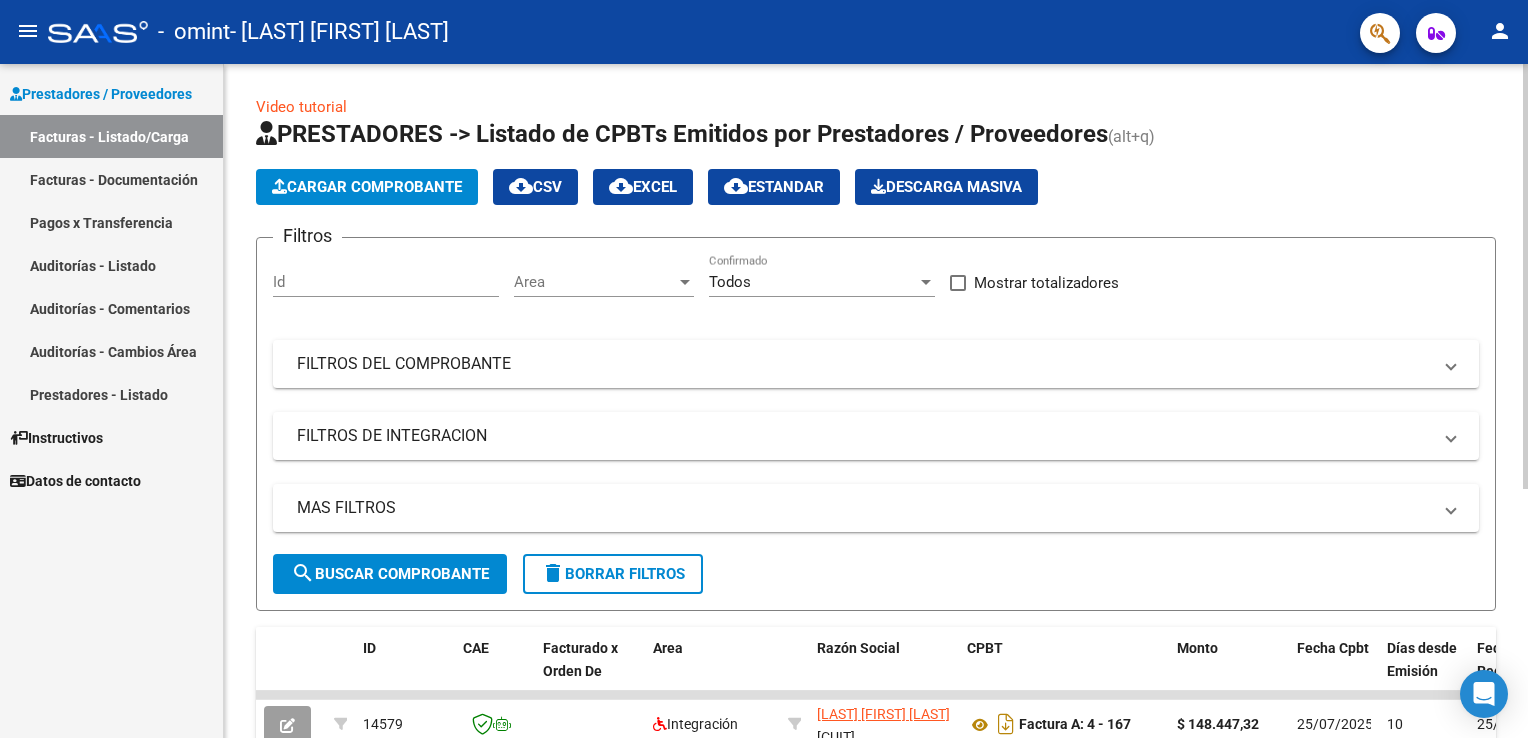 click on "Cargar Comprobante" 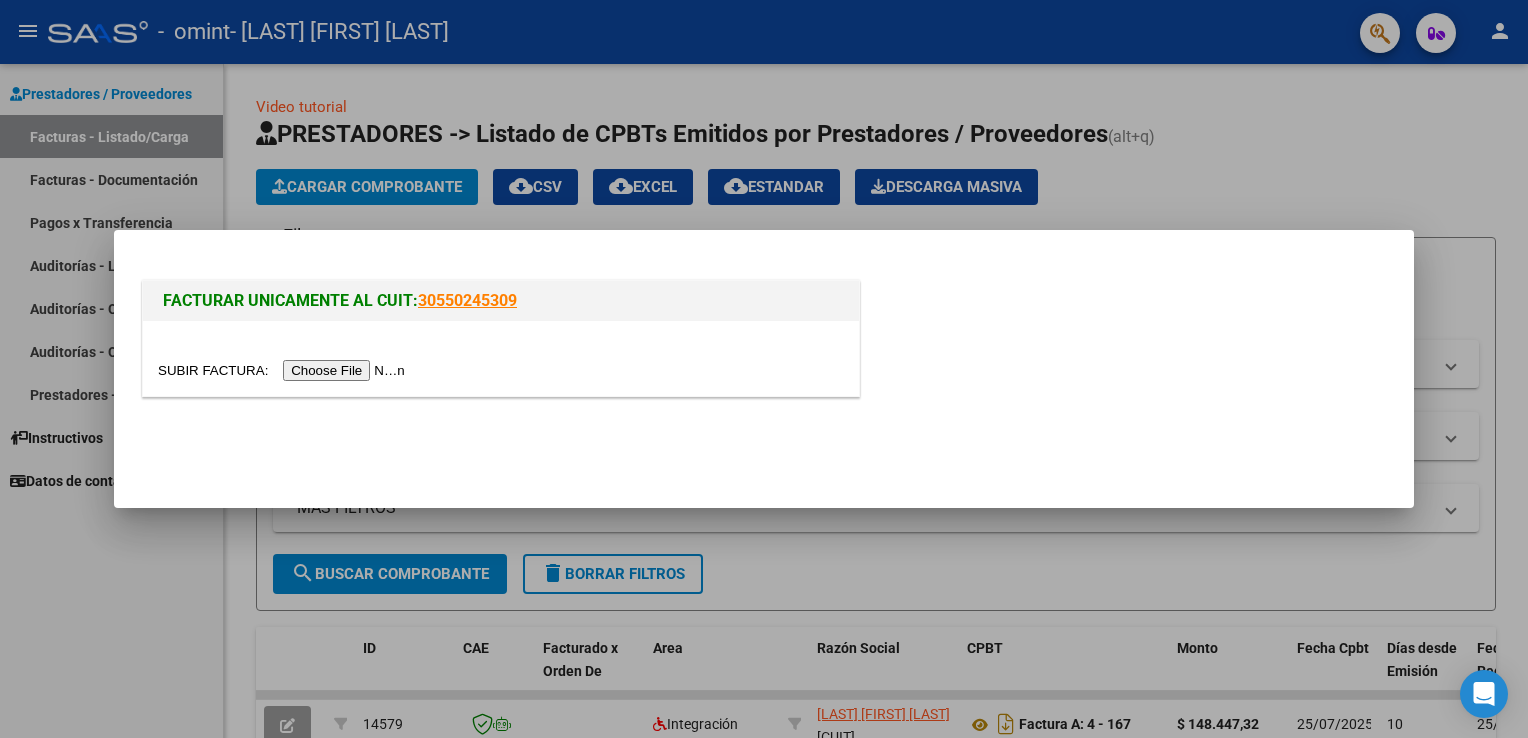 click at bounding box center (284, 370) 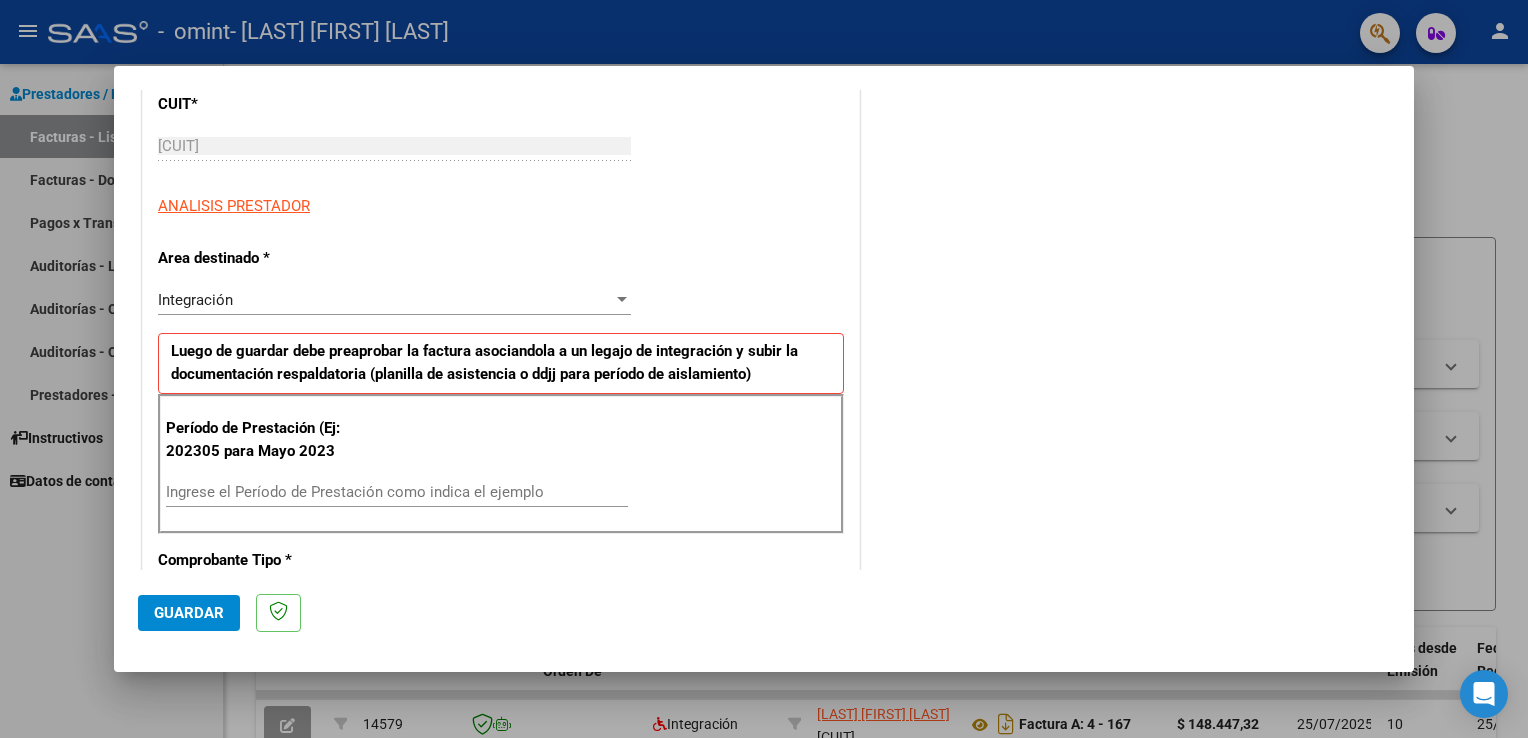 scroll, scrollTop: 284, scrollLeft: 0, axis: vertical 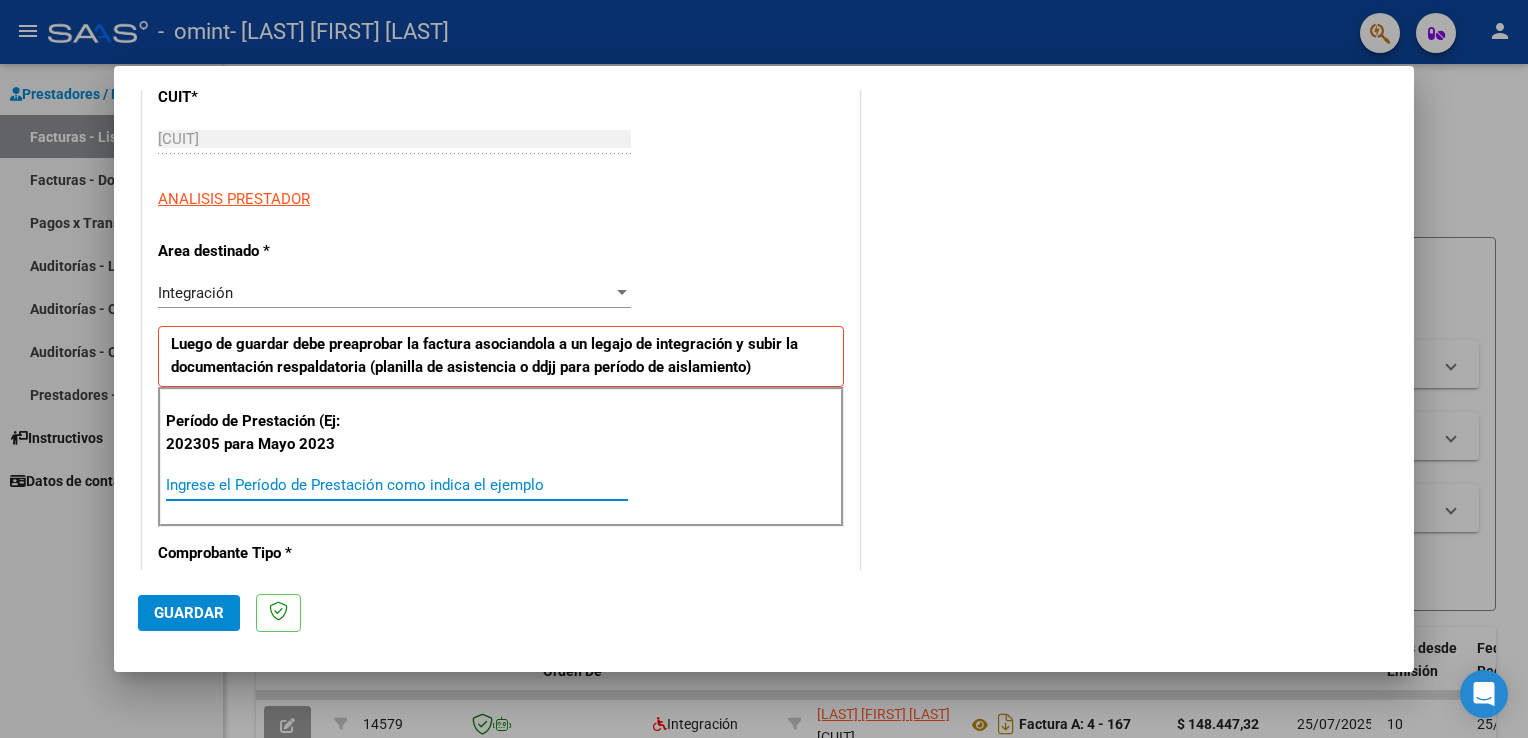 click on "Ingrese el Período de Prestación como indica el ejemplo" at bounding box center [397, 485] 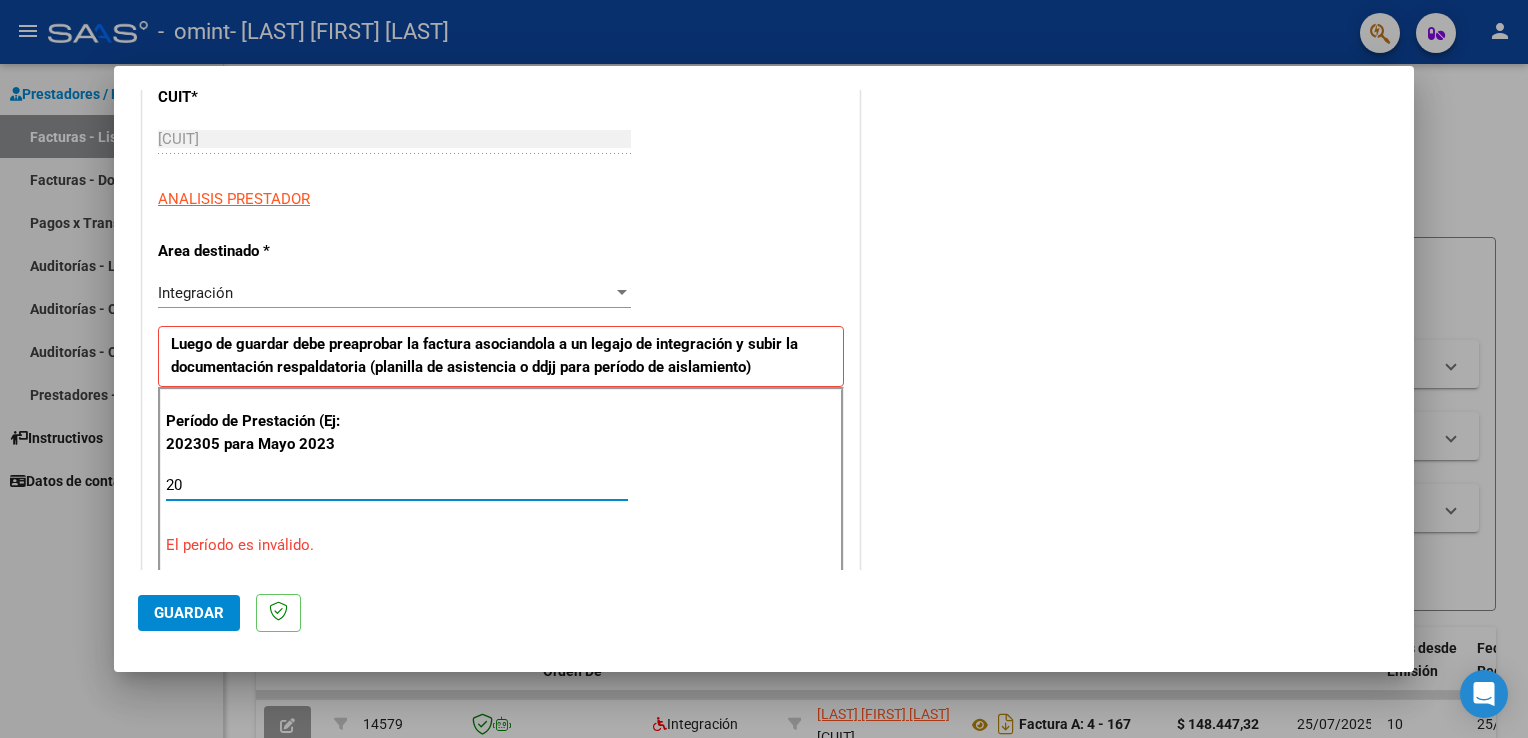 type on "2" 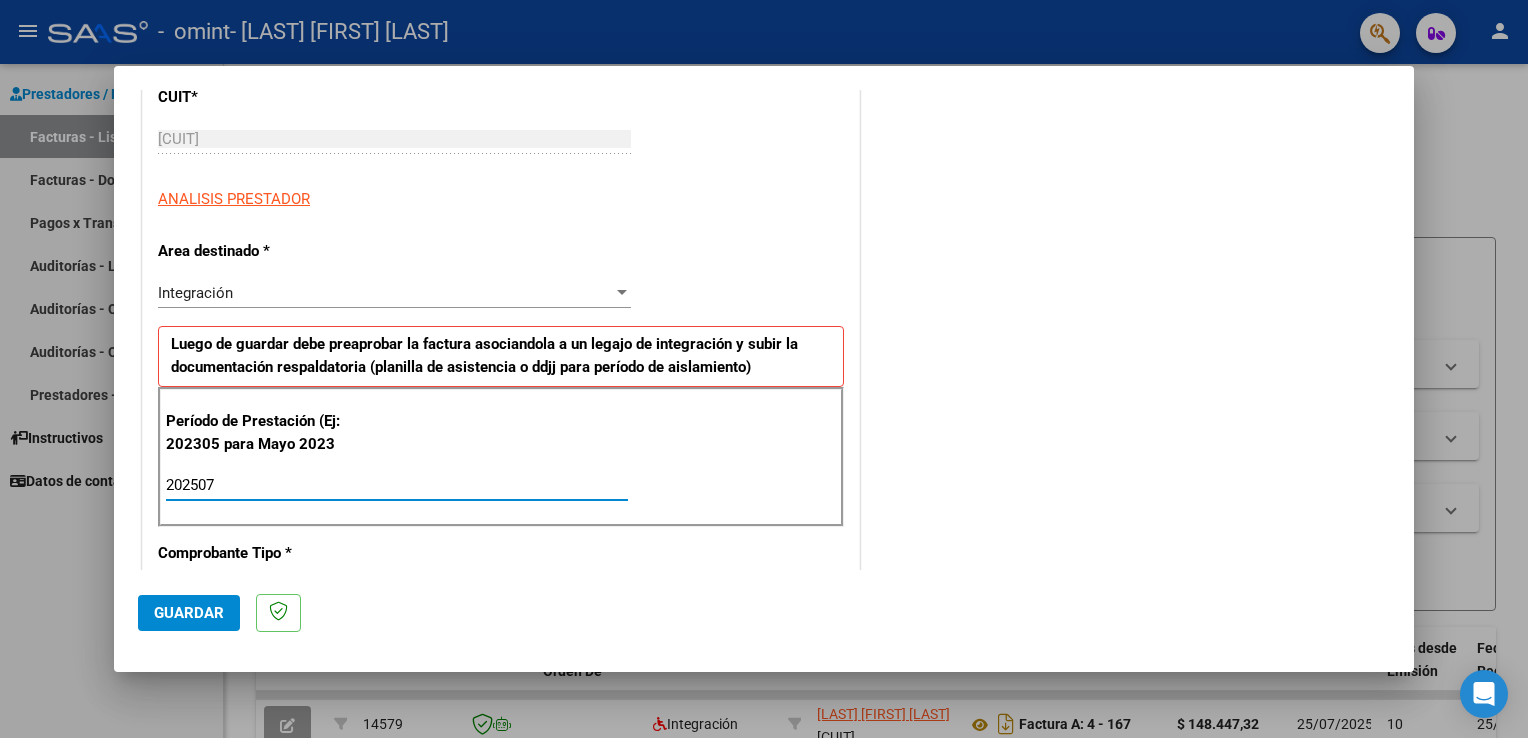 type on "202507" 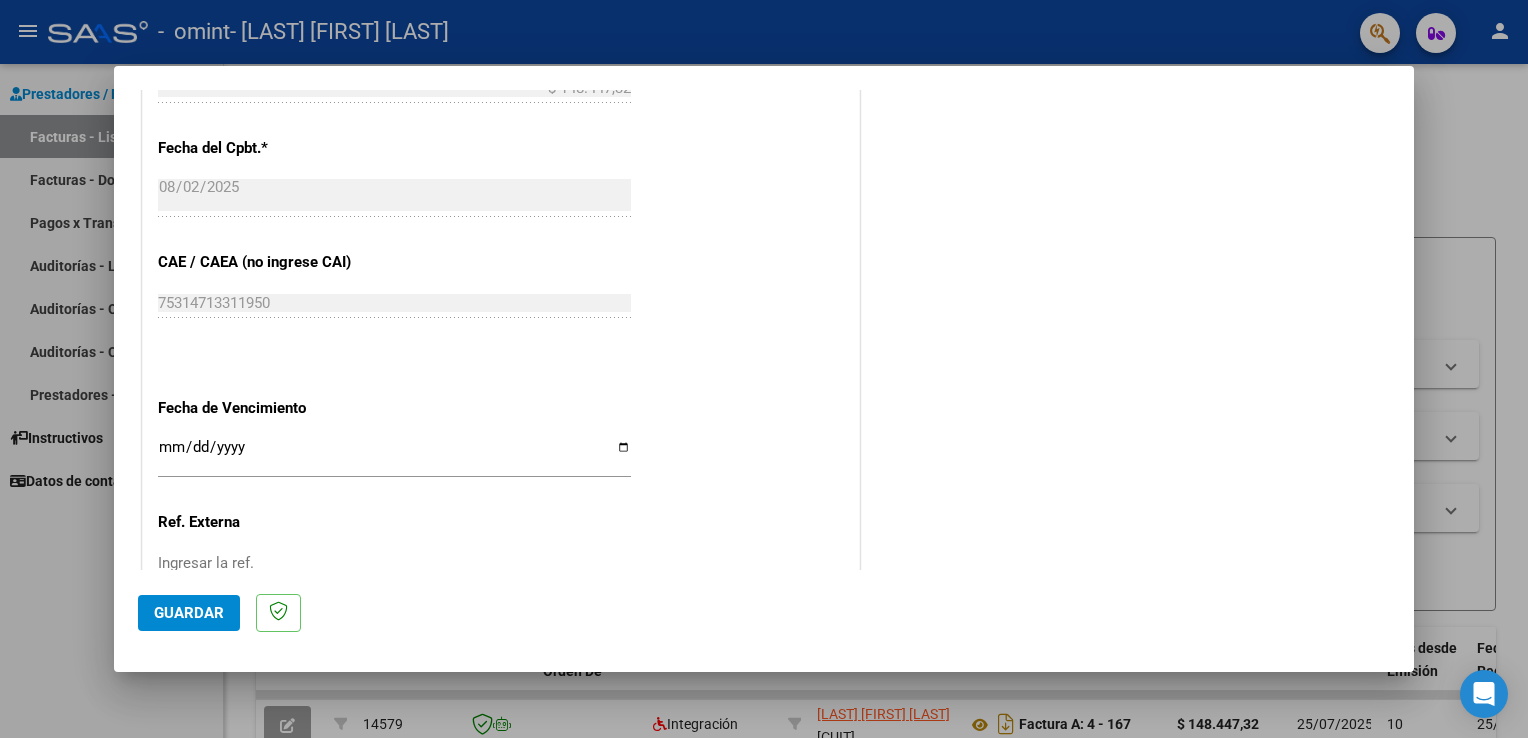 scroll, scrollTop: 1109, scrollLeft: 0, axis: vertical 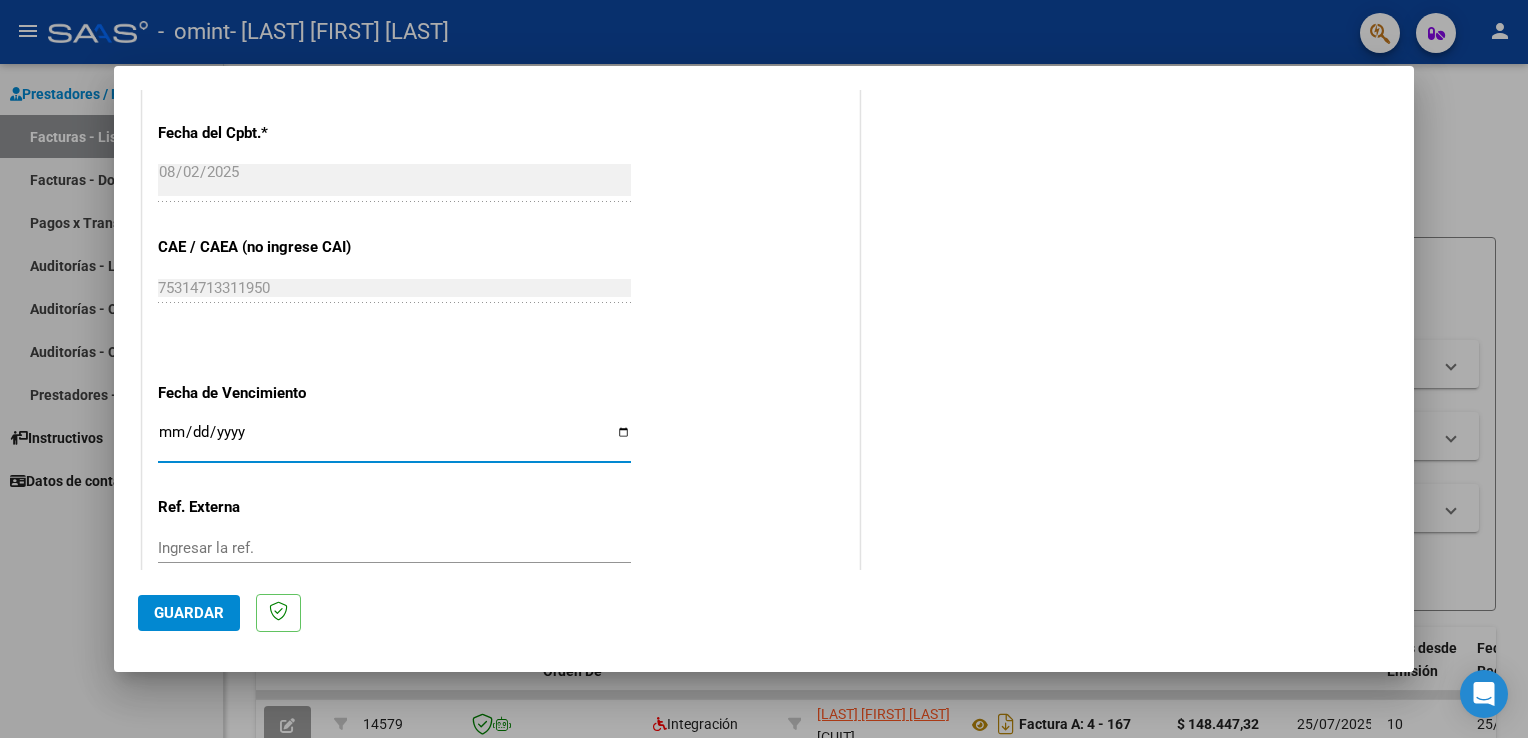click on "Ingresar la fecha" at bounding box center (394, 440) 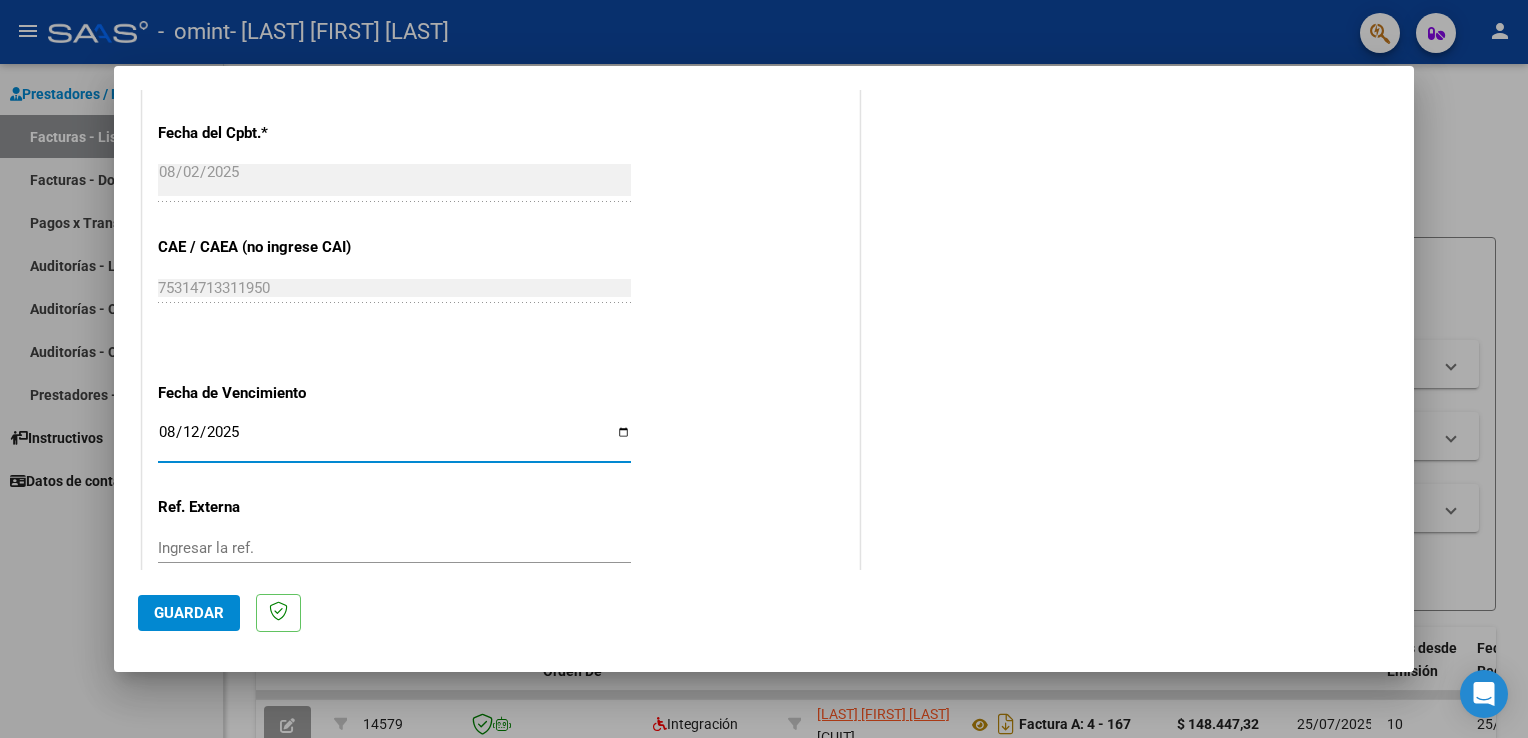 click on "Guardar" 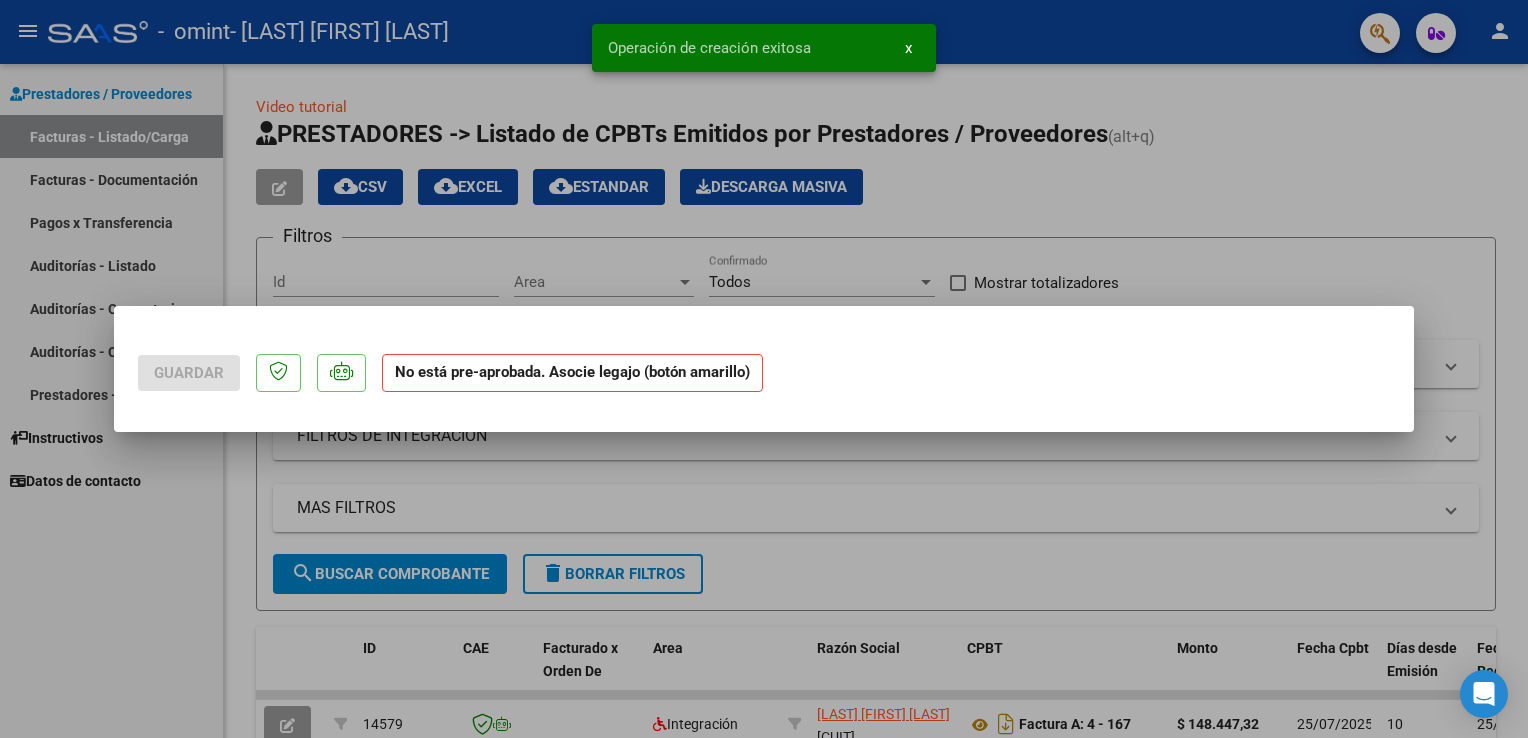 scroll, scrollTop: 0, scrollLeft: 0, axis: both 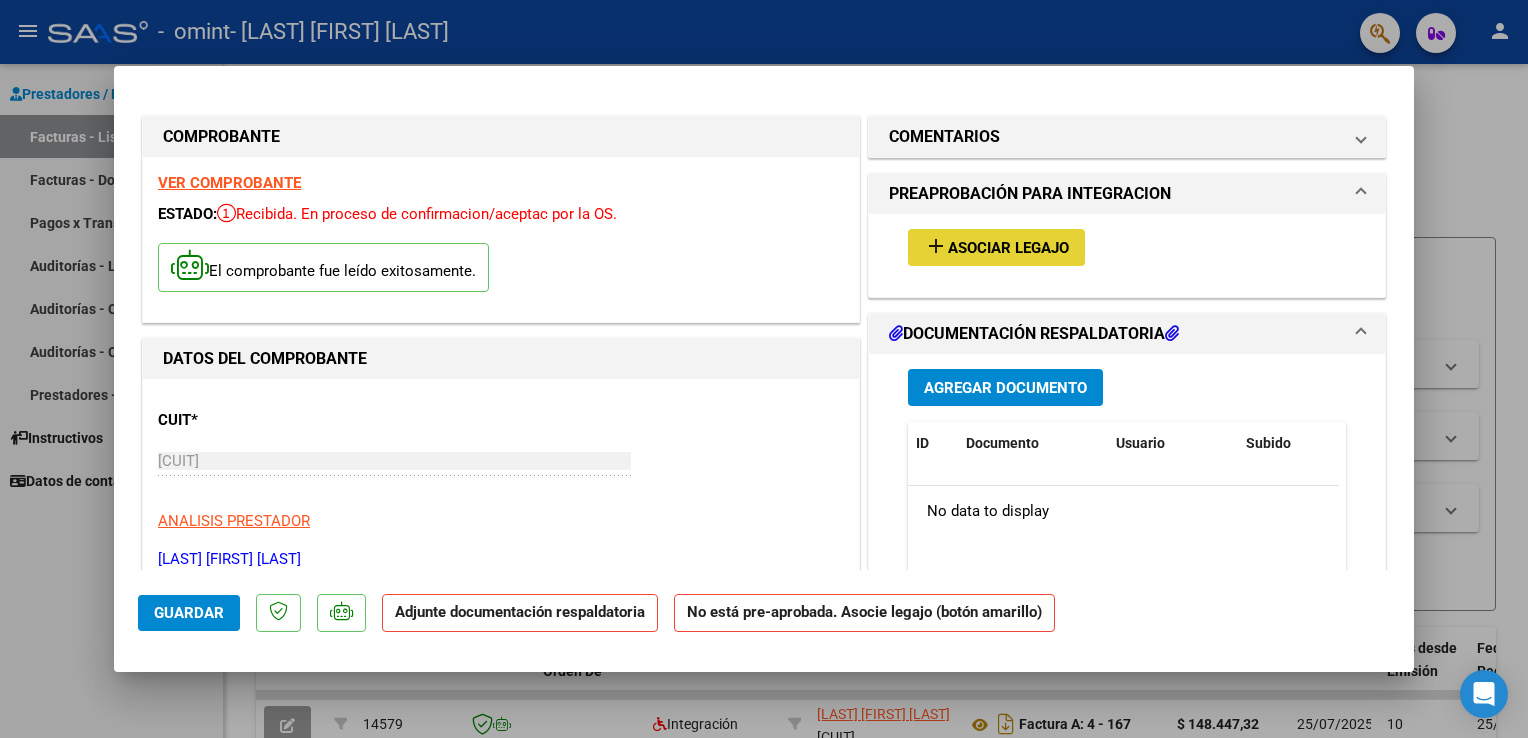 click on "add Asociar Legajo" at bounding box center [996, 247] 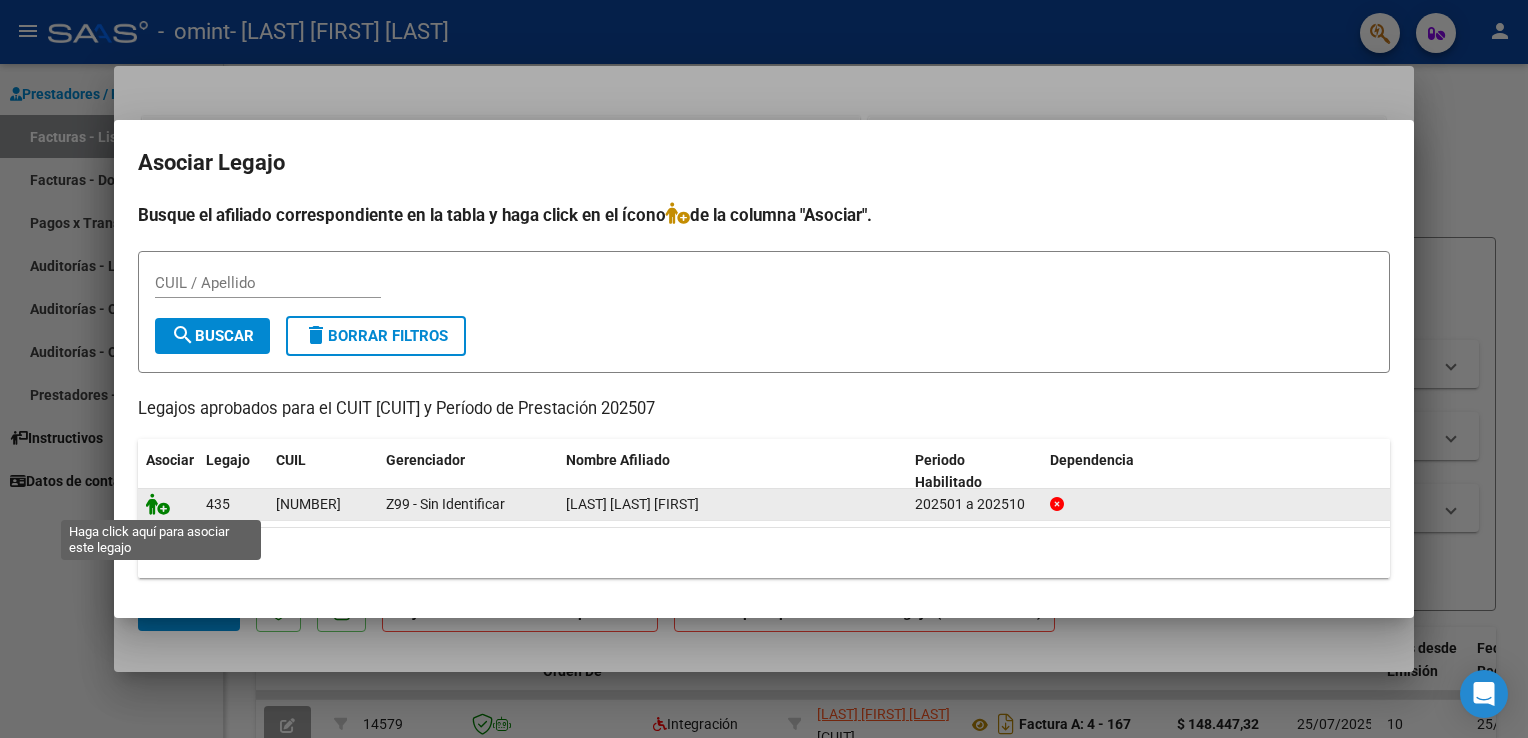 click 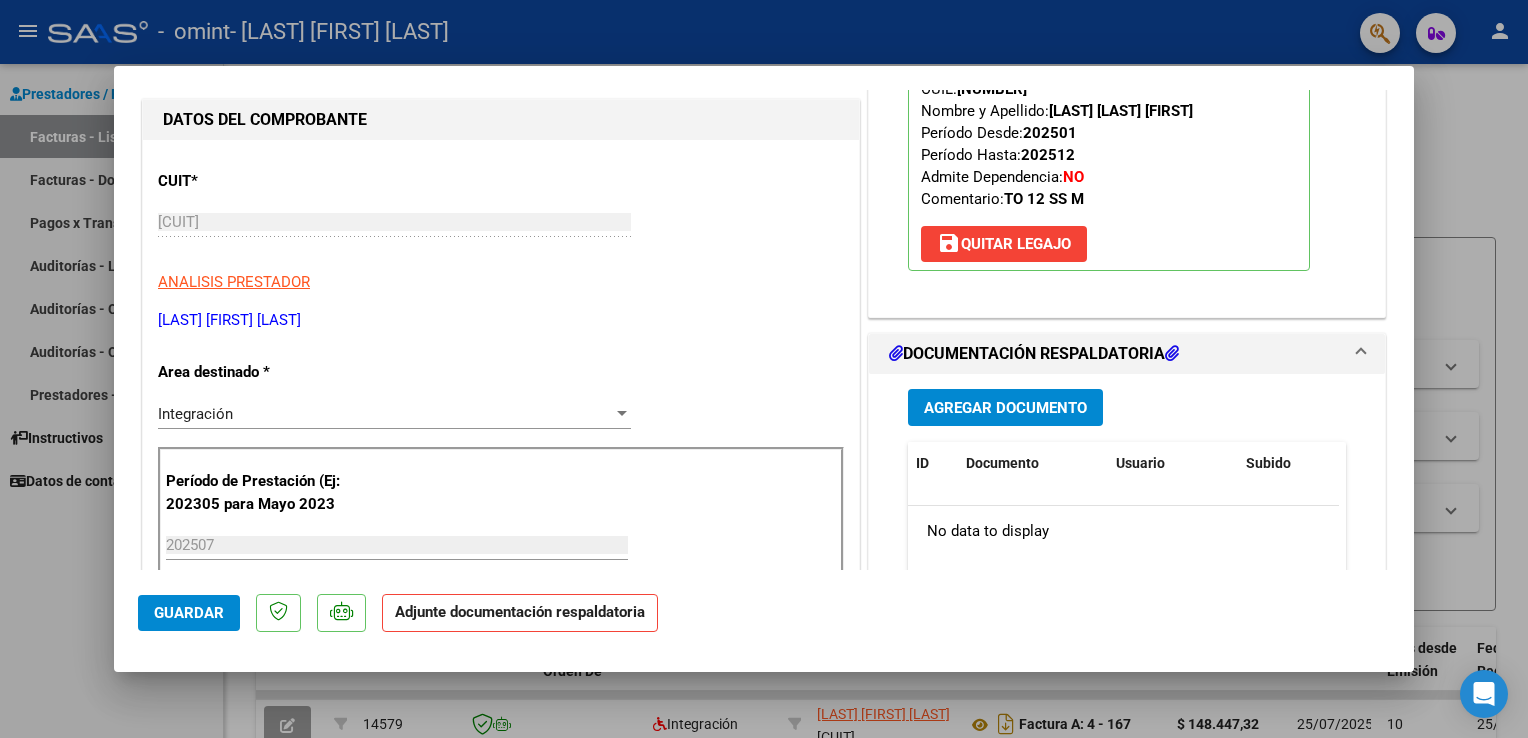 scroll, scrollTop: 302, scrollLeft: 0, axis: vertical 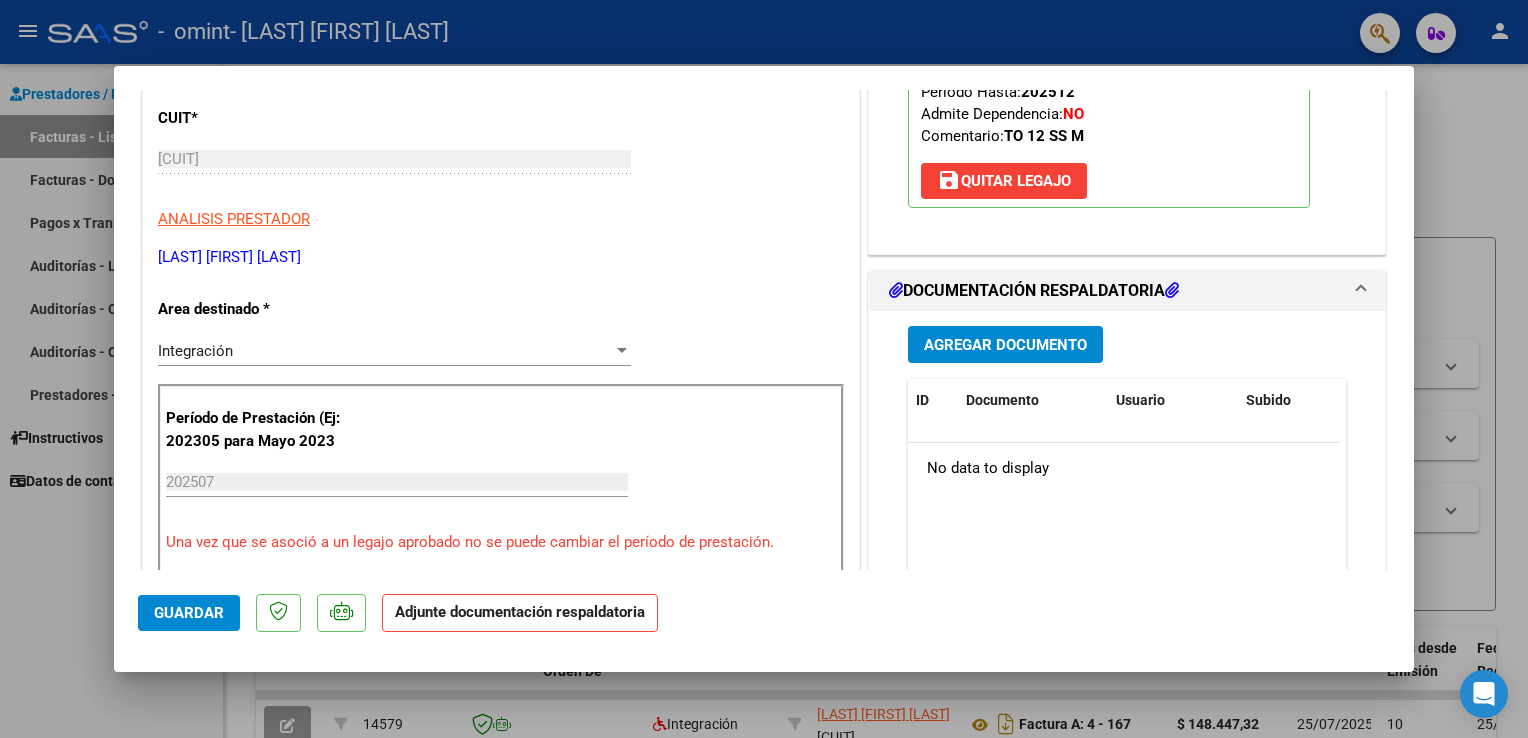 click on "Agregar Documento" at bounding box center [1005, 345] 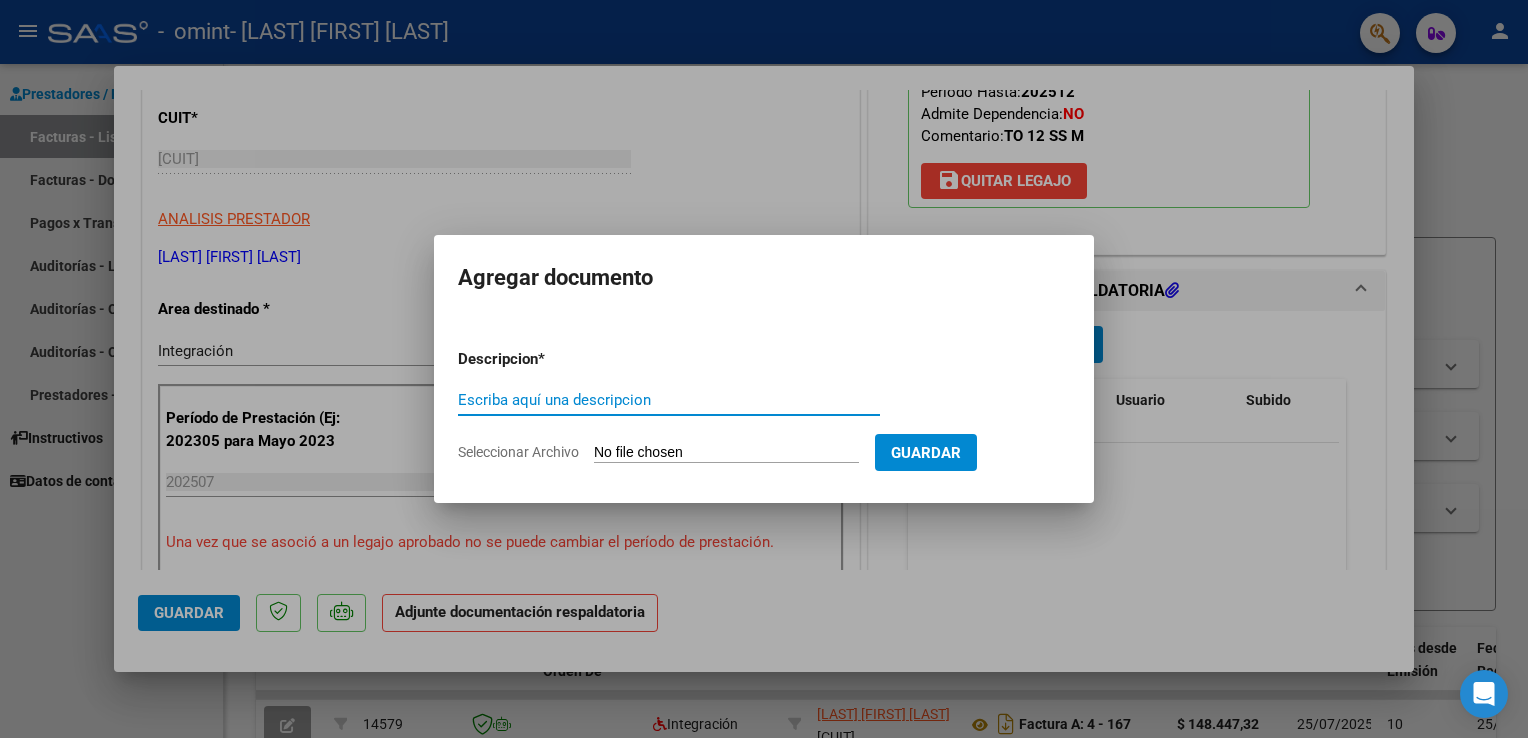 click on "Escriba aquí una descripcion" at bounding box center [669, 400] 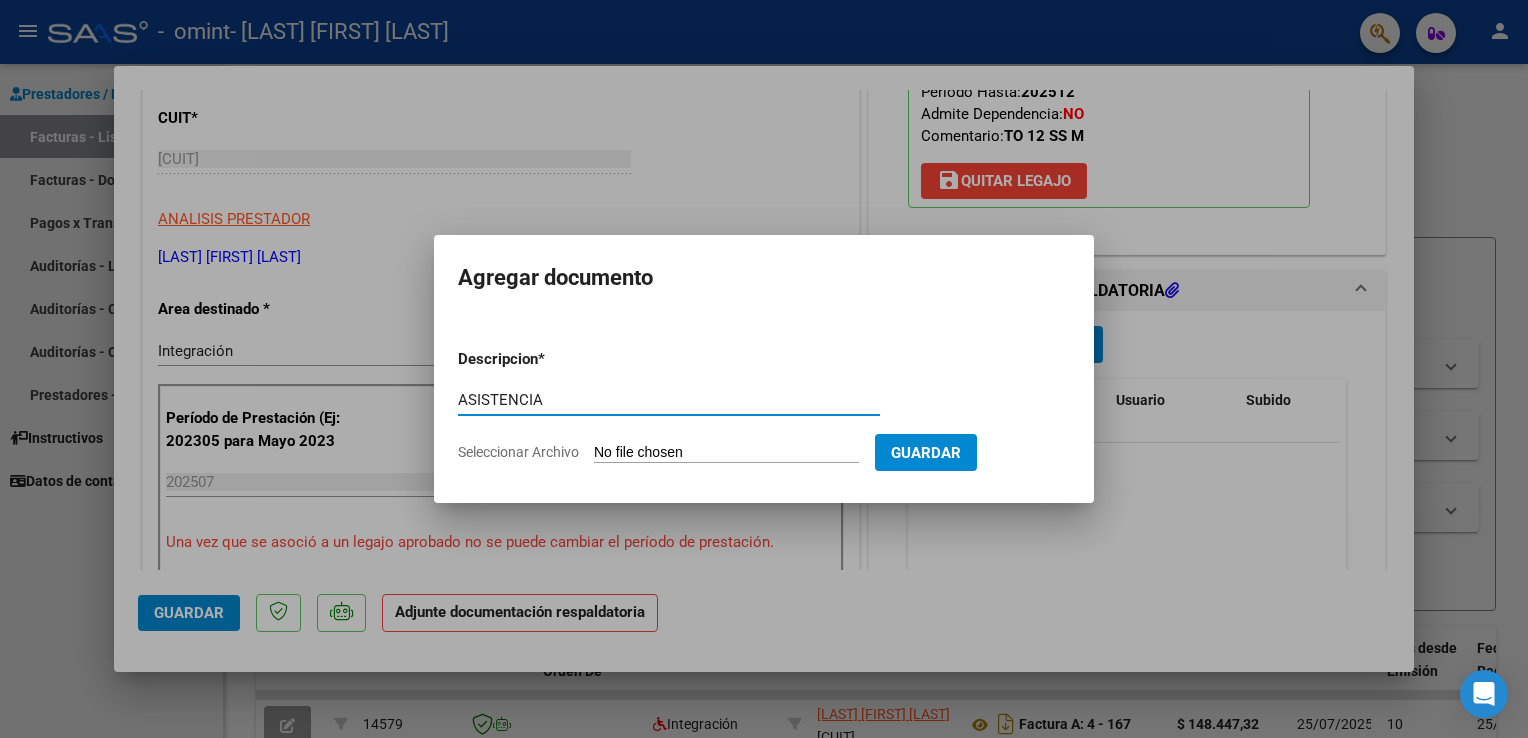 type on "ASISTENCIA" 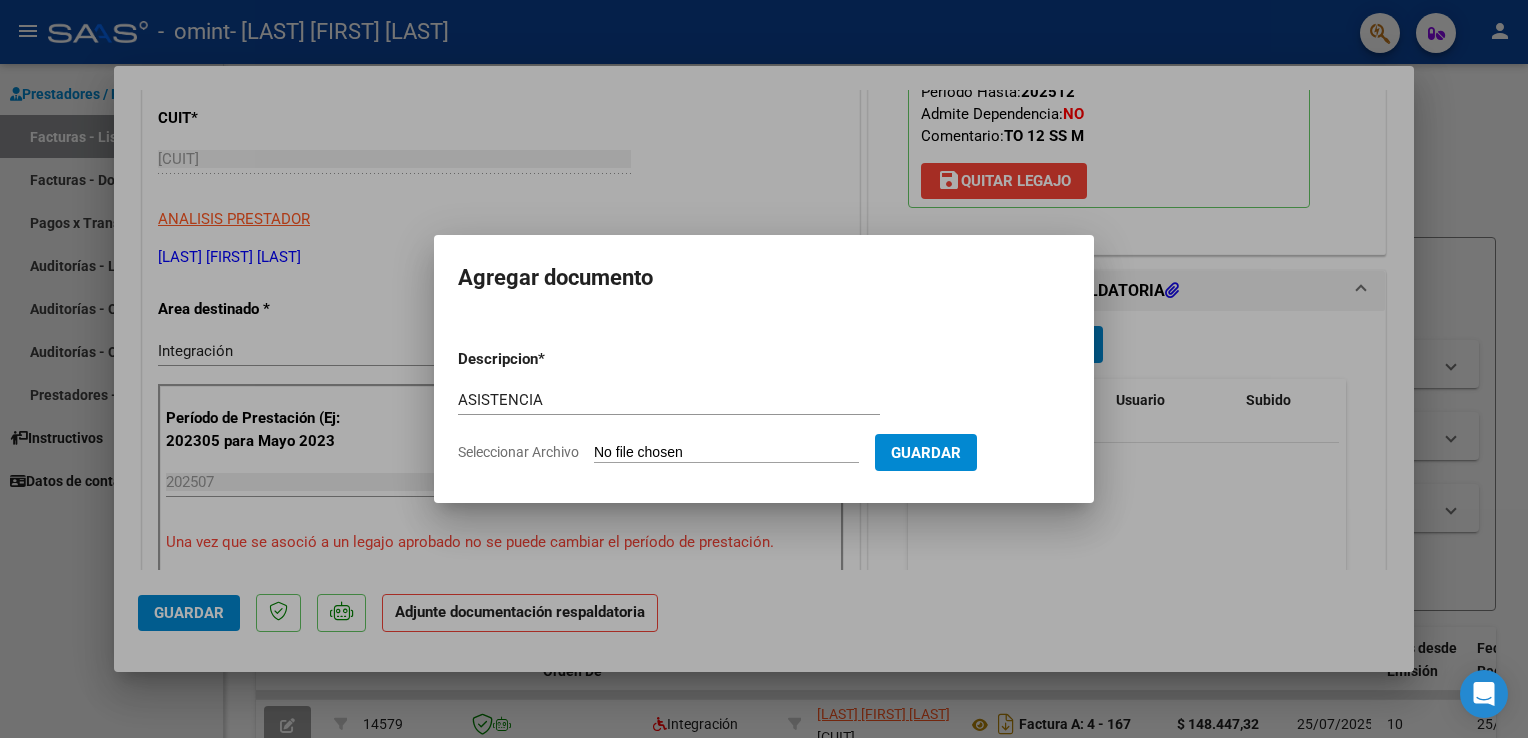 click on "Seleccionar Archivo" at bounding box center [726, 453] 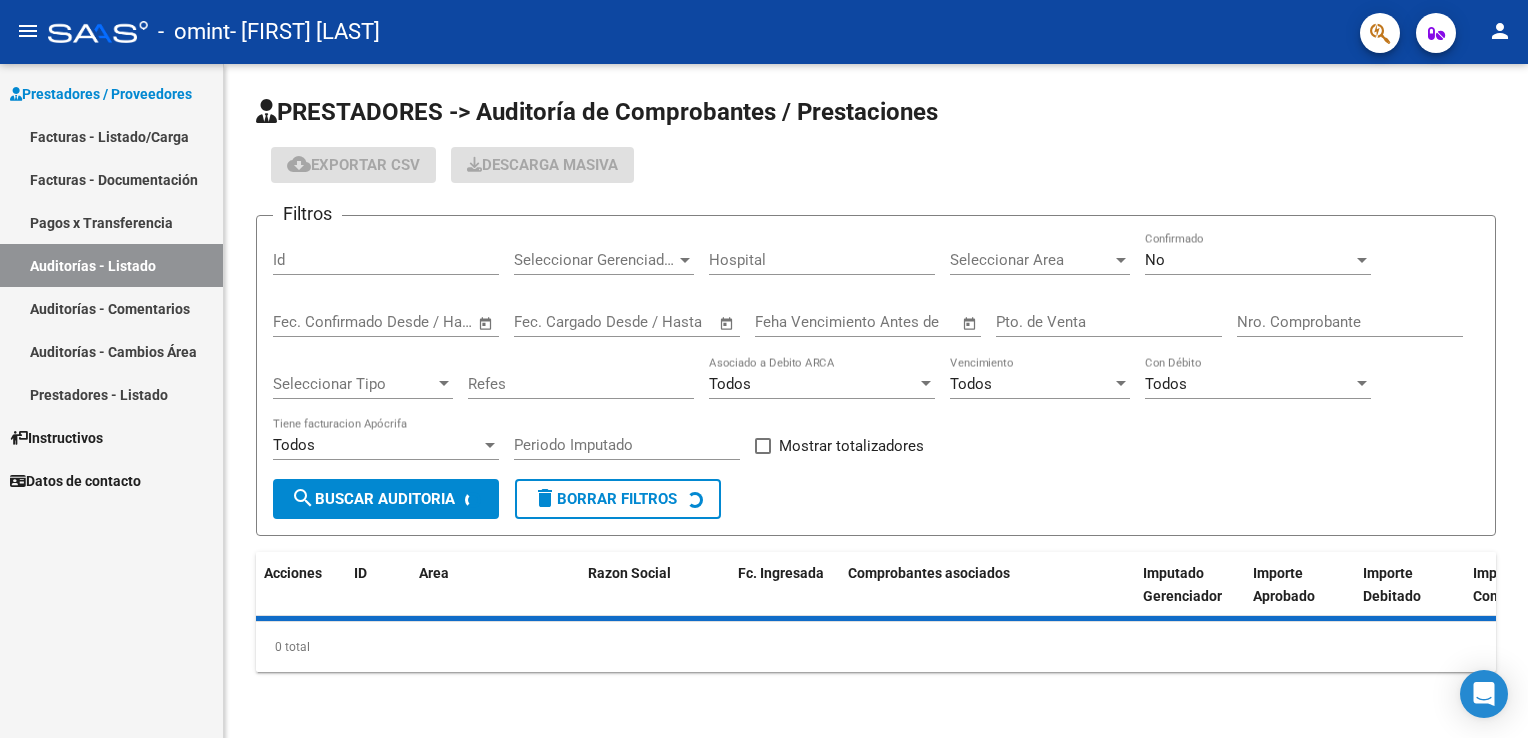 scroll, scrollTop: 0, scrollLeft: 0, axis: both 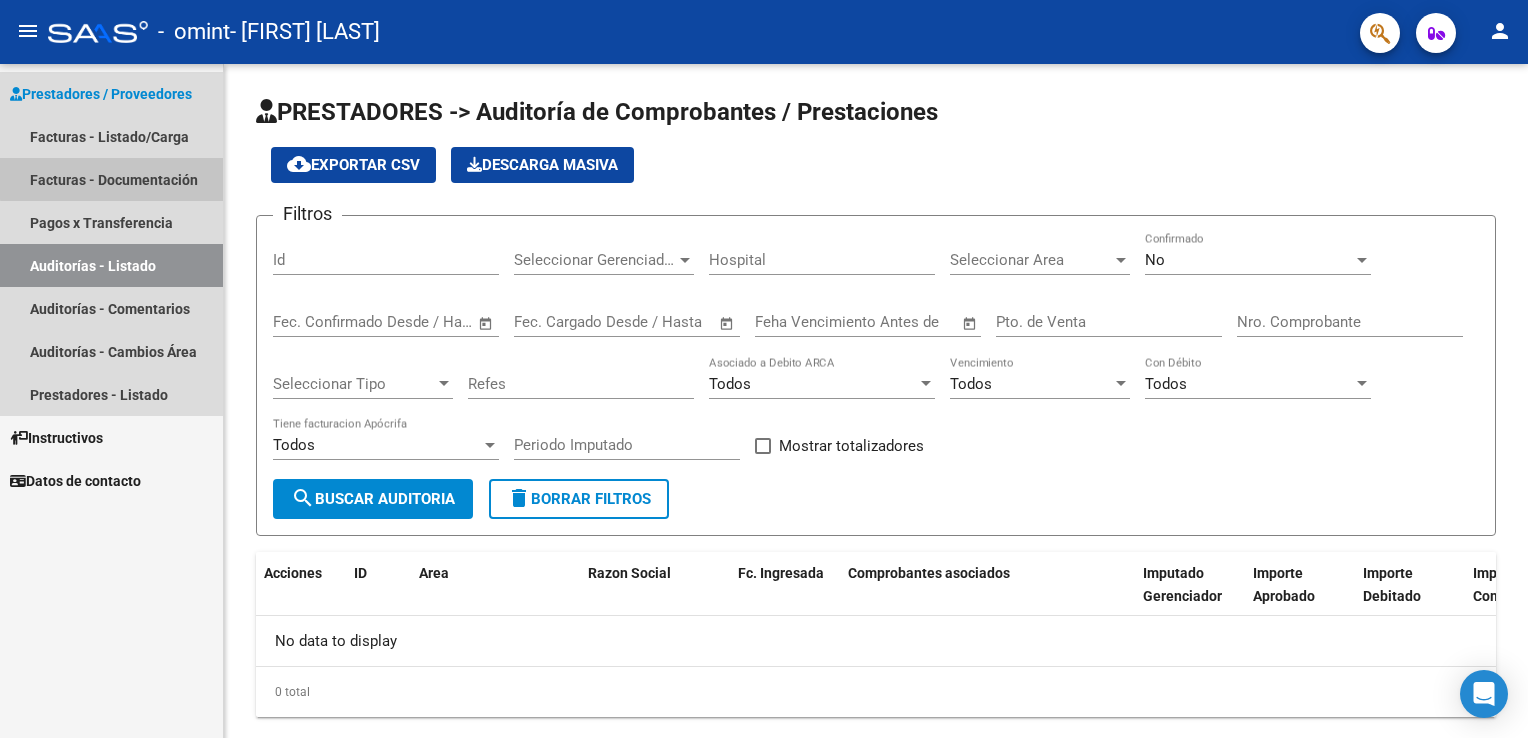 click on "Facturas - Documentación" at bounding box center (111, 179) 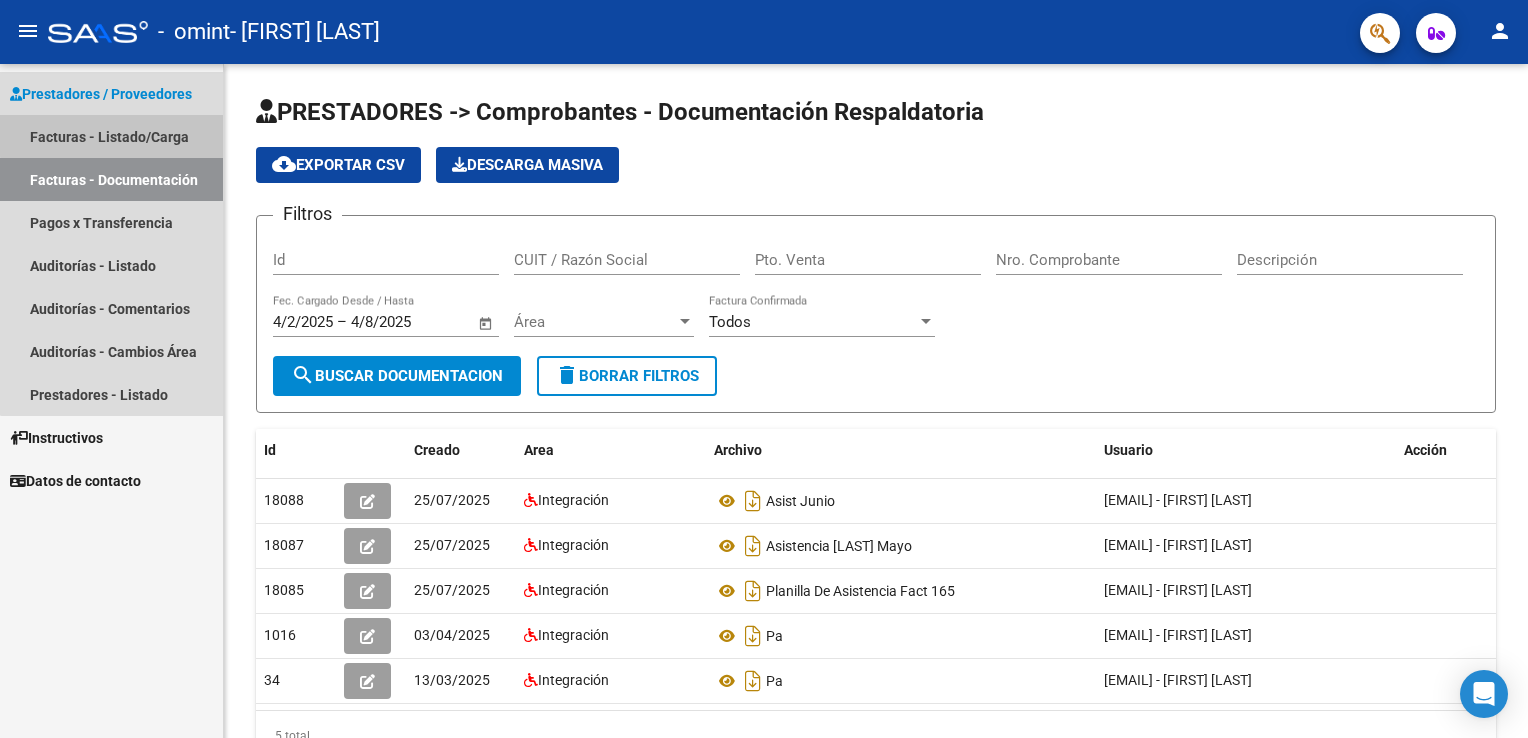 click on "Facturas - Listado/Carga" at bounding box center (111, 136) 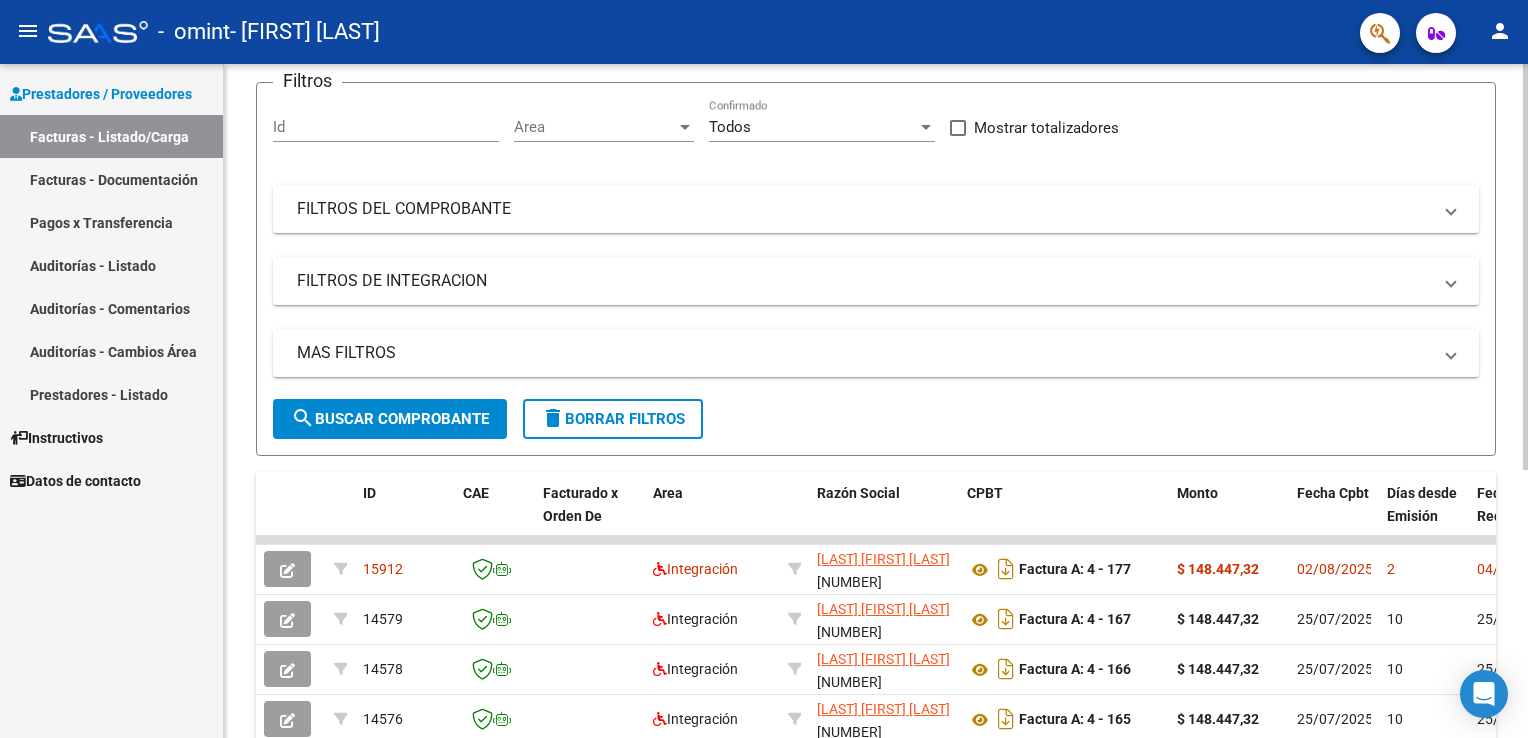 scroll, scrollTop: 156, scrollLeft: 0, axis: vertical 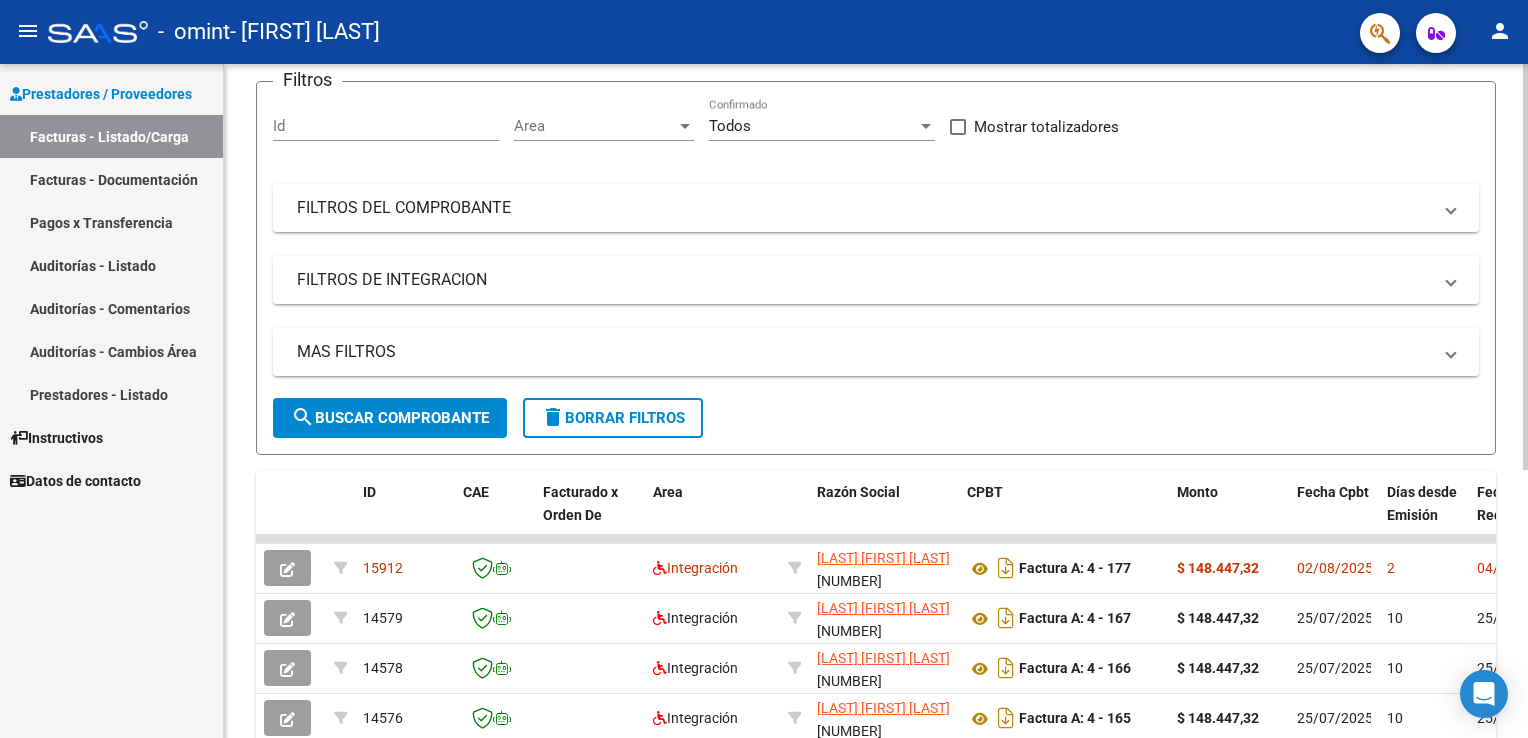 click 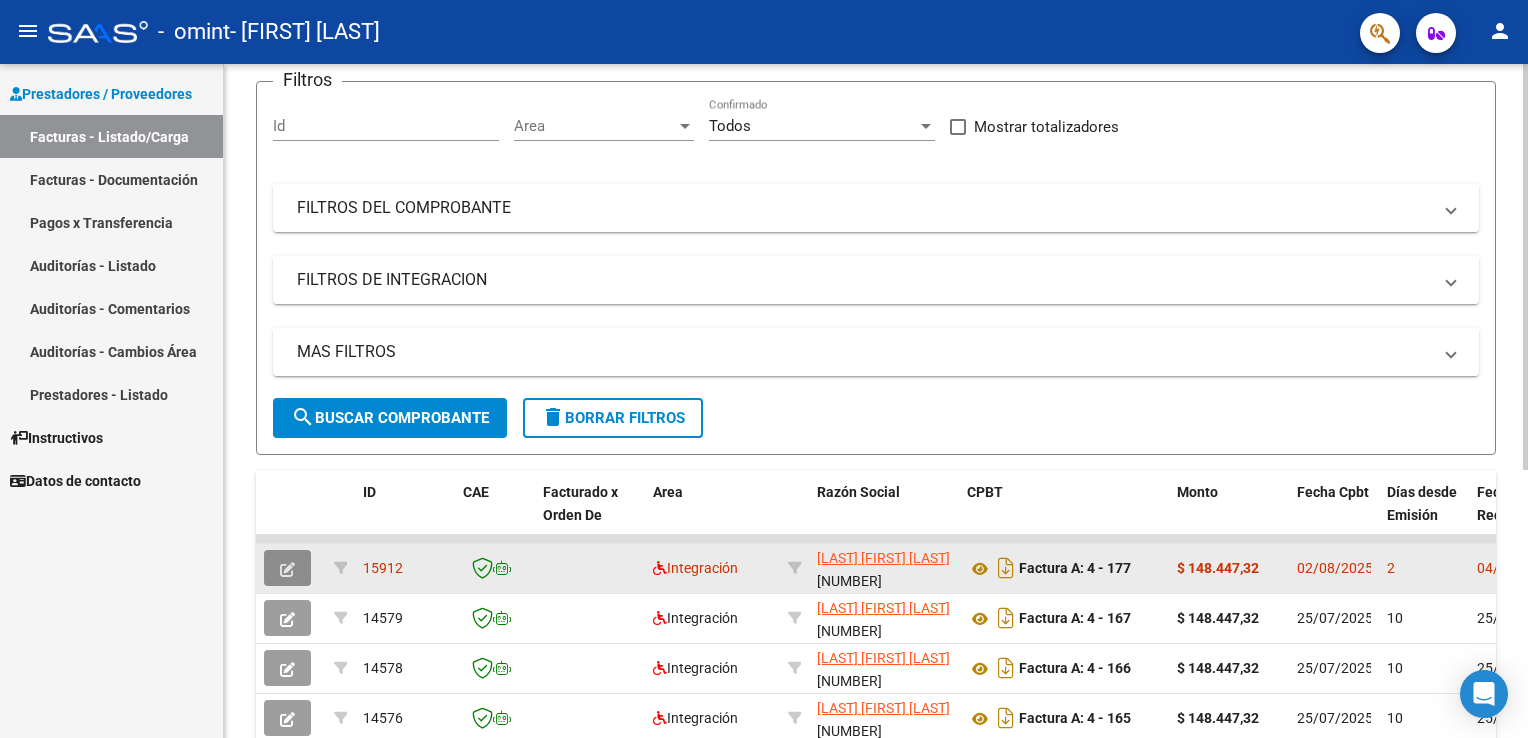 click 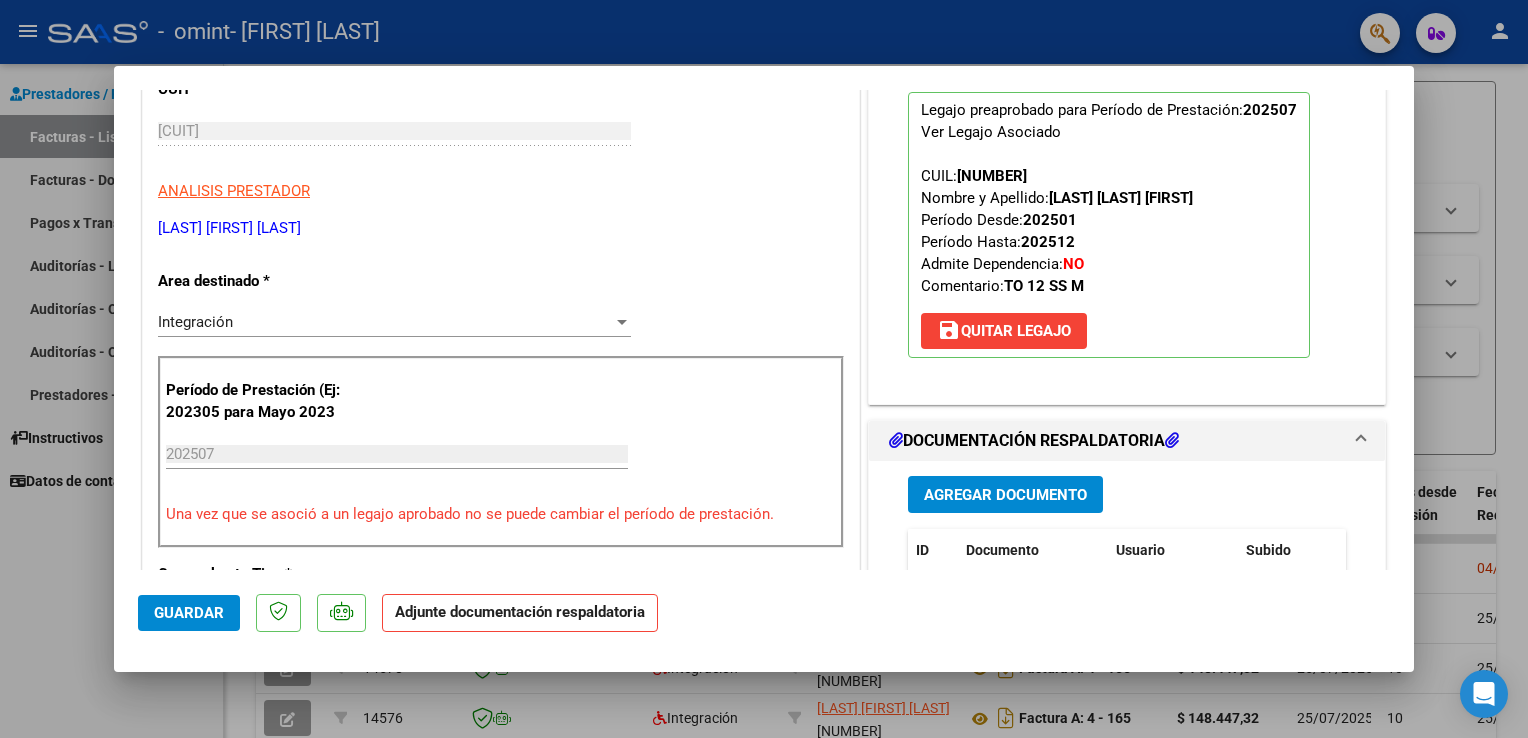 scroll, scrollTop: 624, scrollLeft: 0, axis: vertical 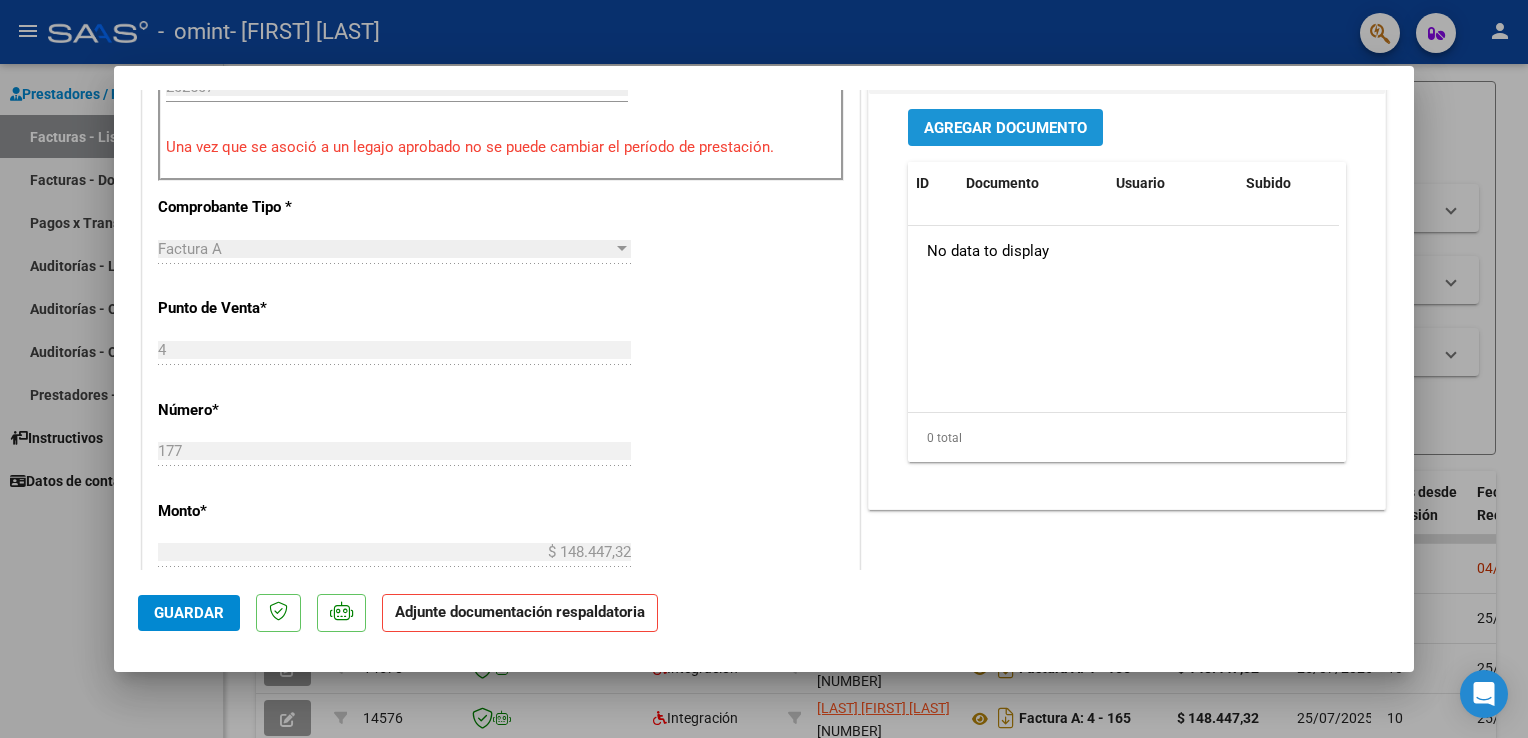 click on "Agregar Documento" at bounding box center [1005, 127] 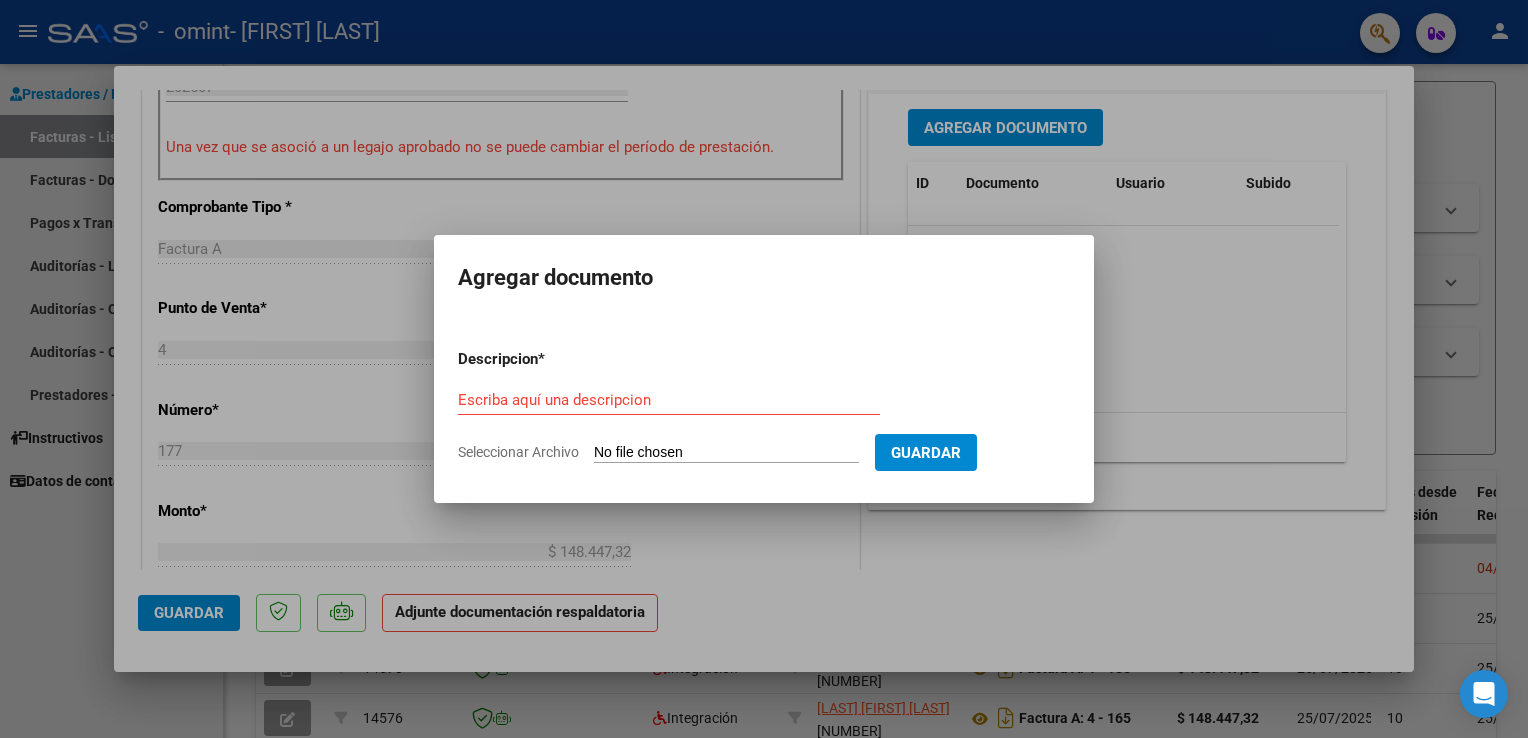 click on "Seleccionar Archivo" at bounding box center (726, 453) 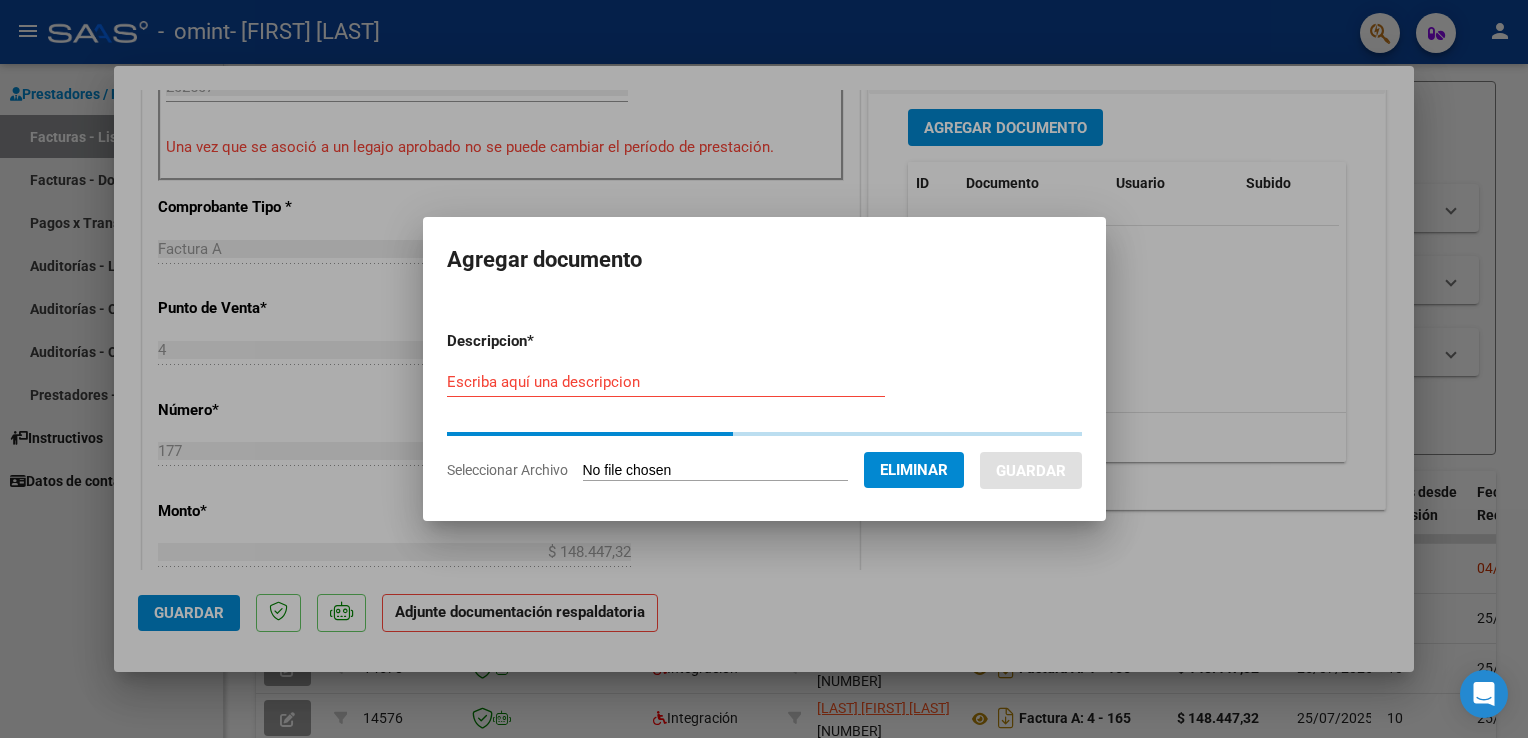 click on "Escriba aquí una descripcion" at bounding box center [666, 391] 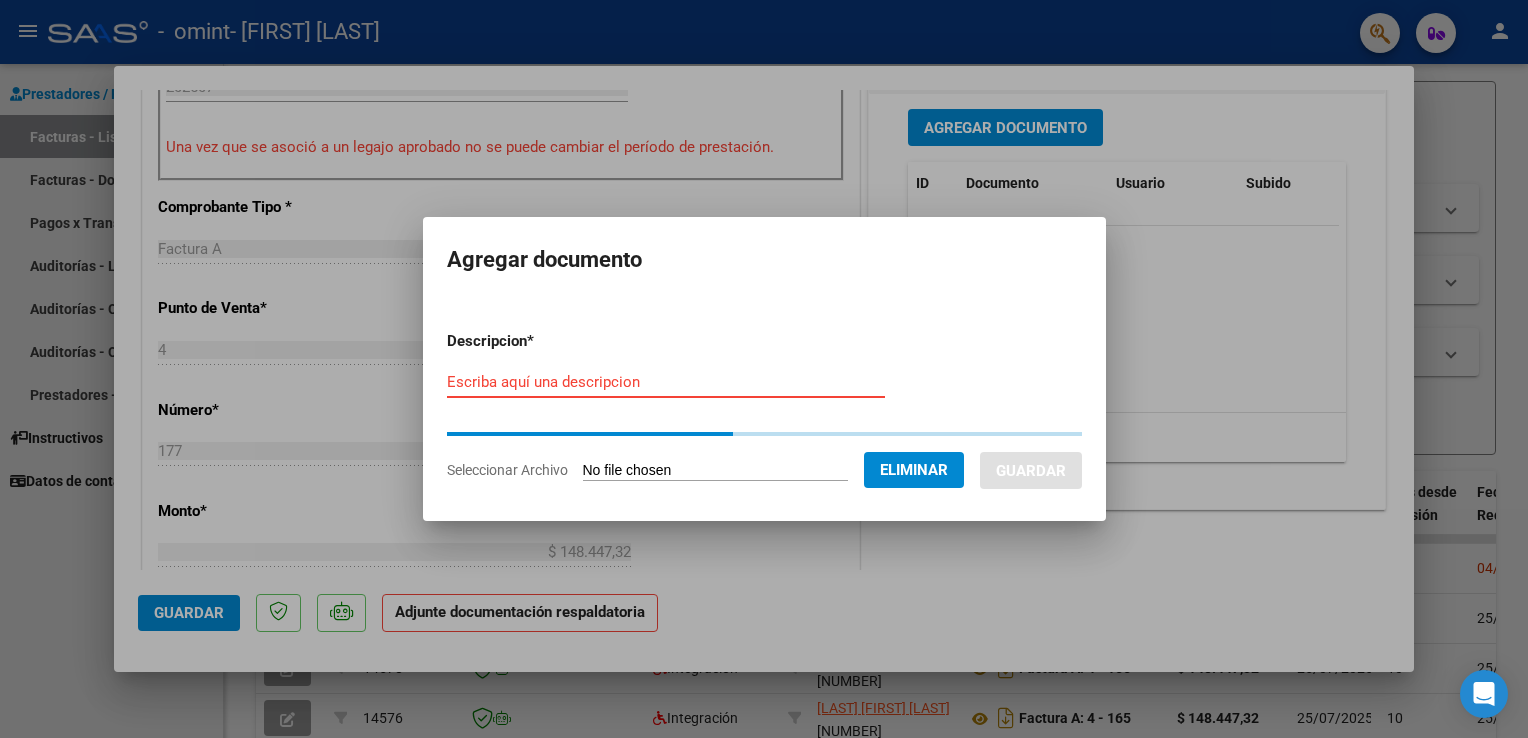 click on "Escriba aquí una descripcion" at bounding box center [666, 382] 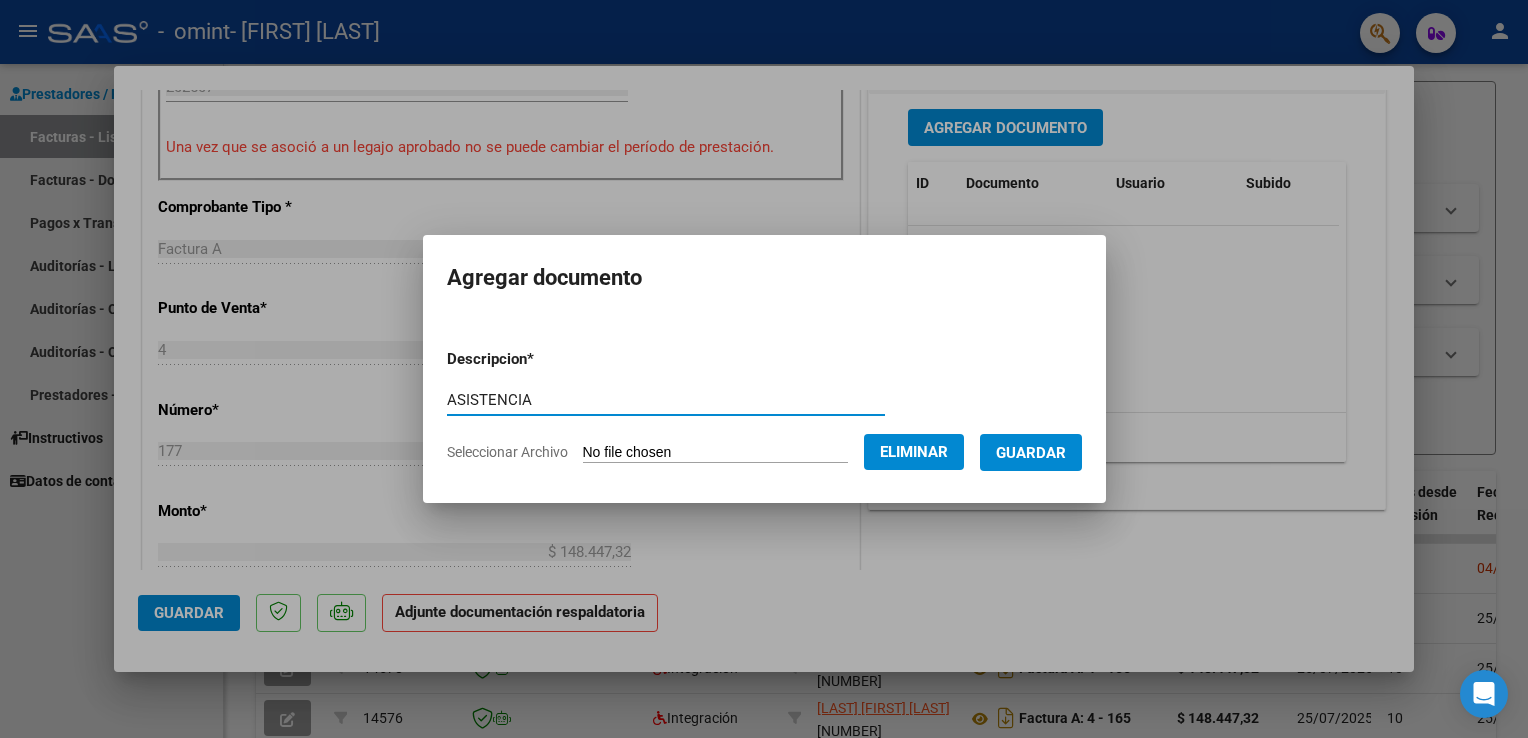 type on "ASISTENCIA" 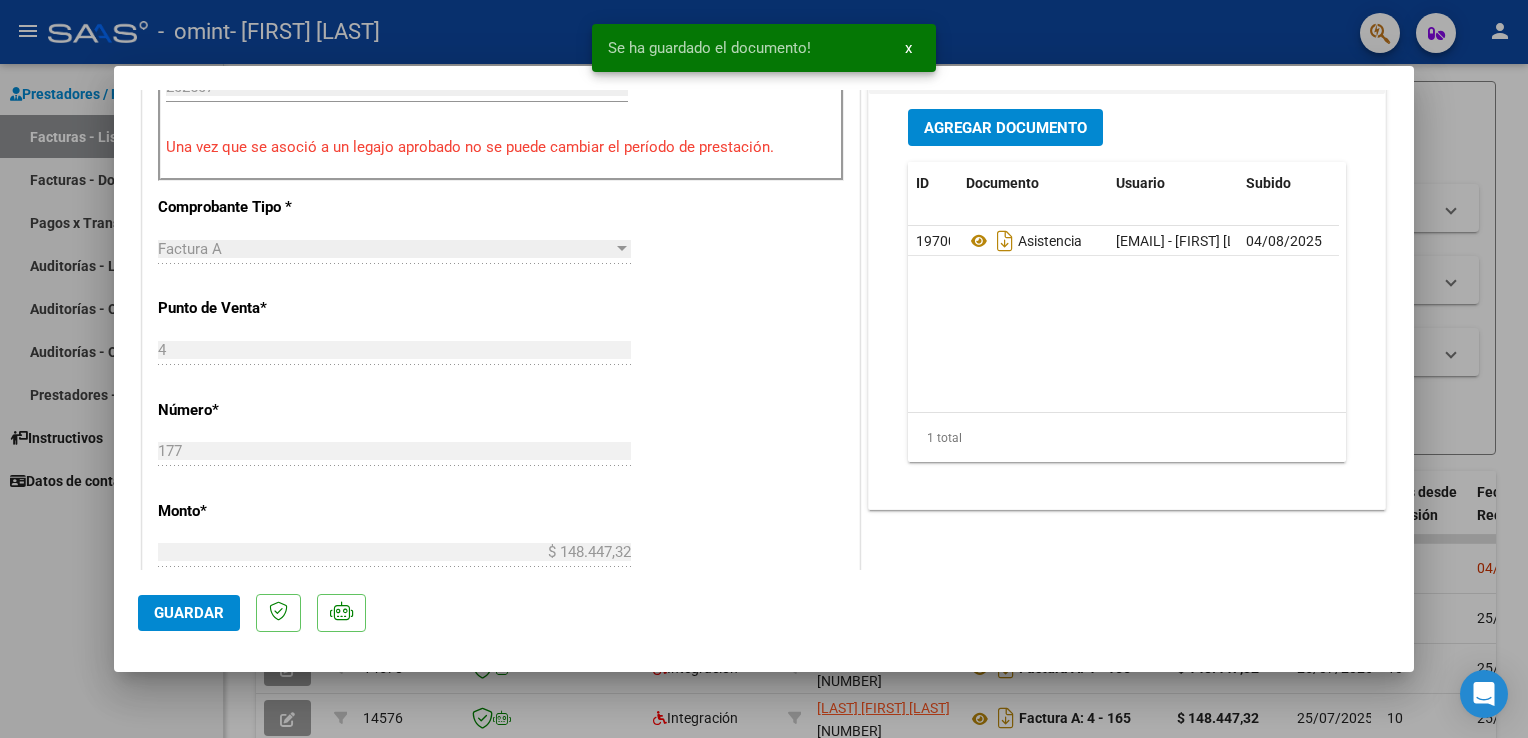 scroll, scrollTop: 1044, scrollLeft: 0, axis: vertical 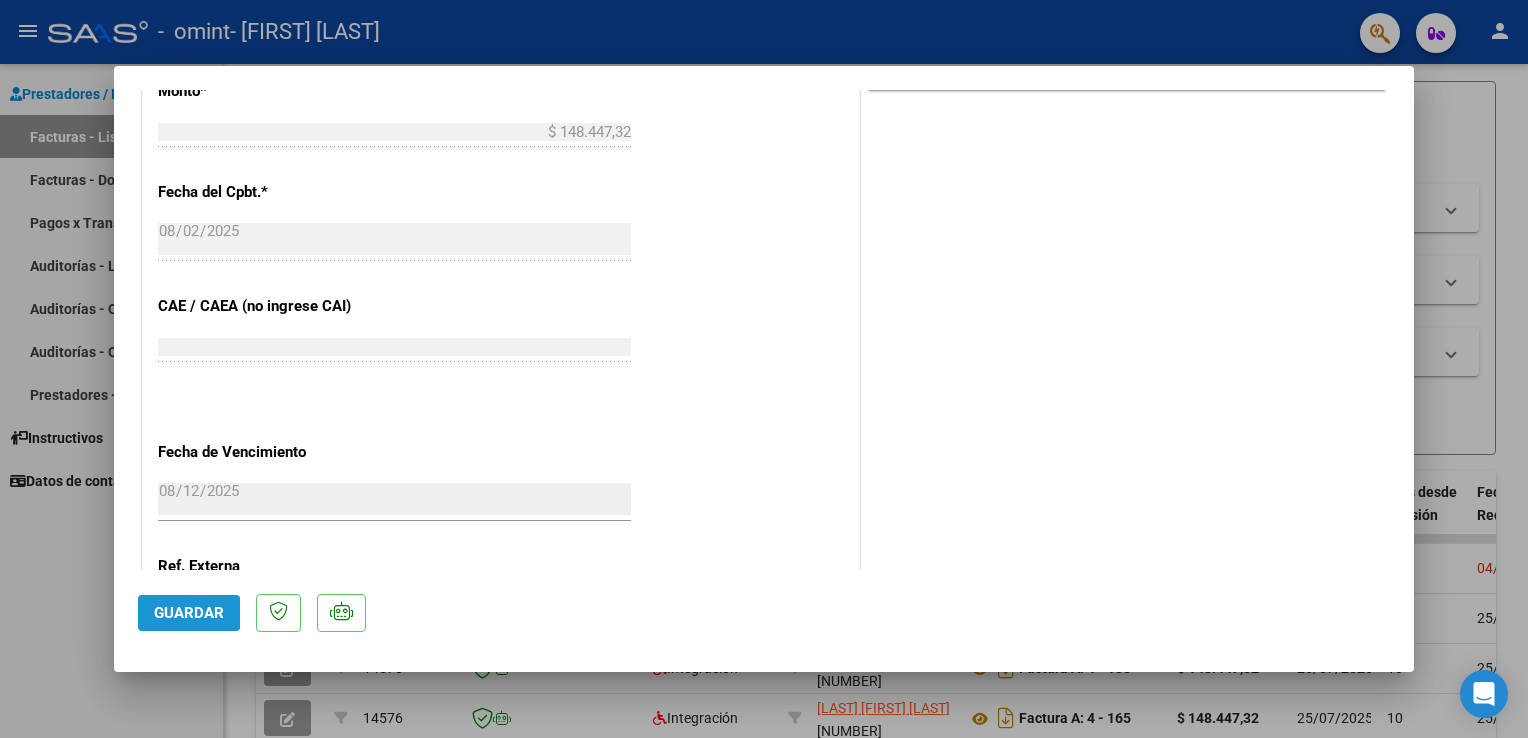 click on "Guardar" 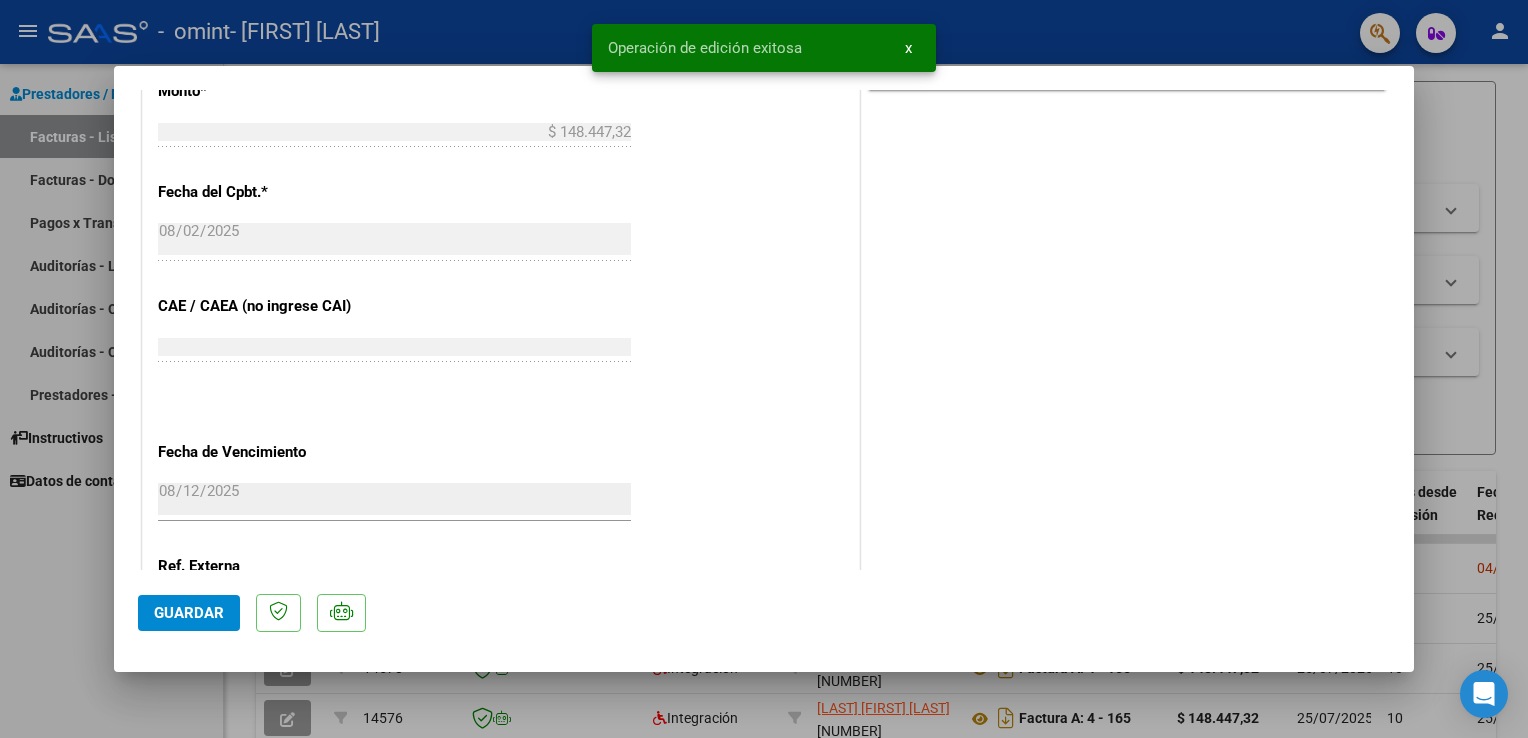 click at bounding box center (764, 369) 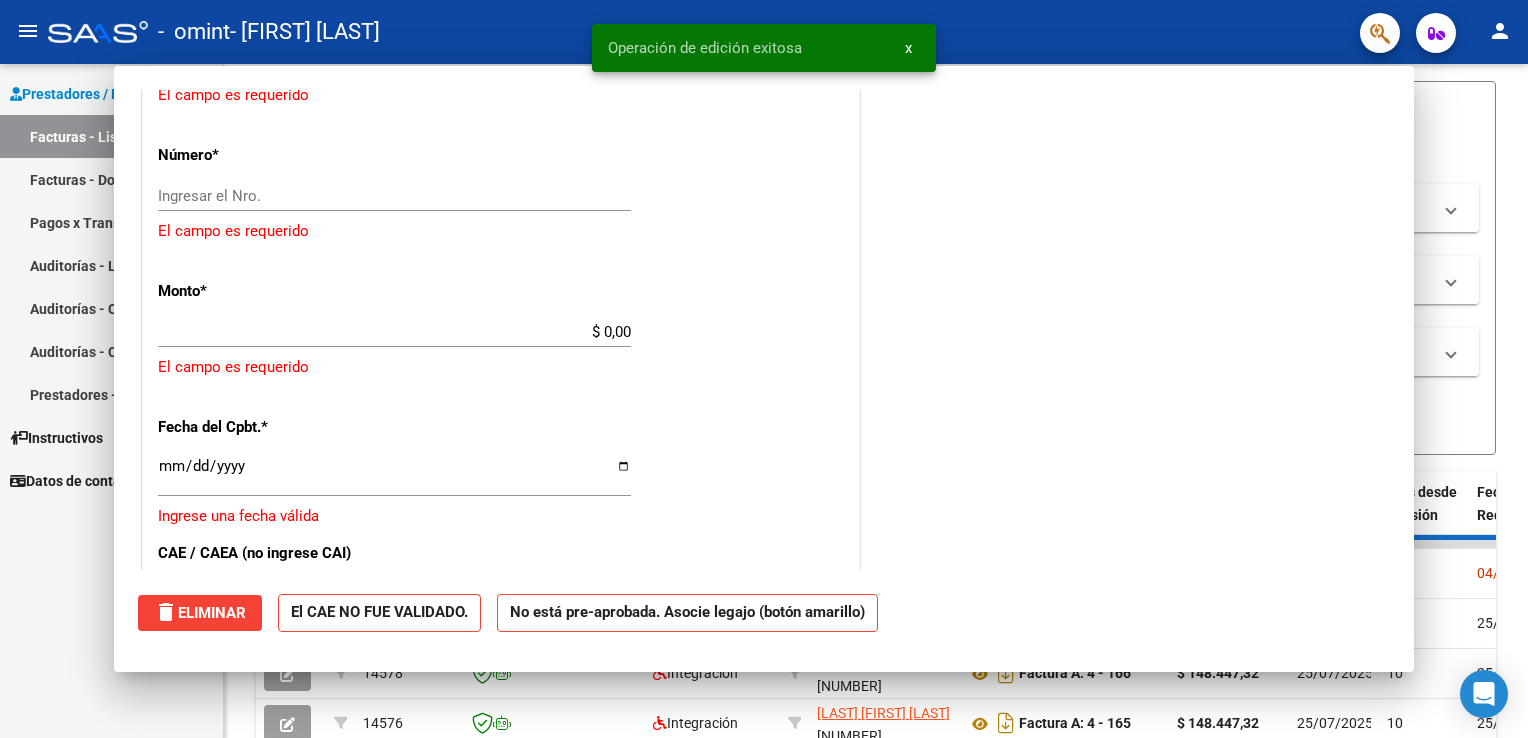 scroll, scrollTop: 1244, scrollLeft: 0, axis: vertical 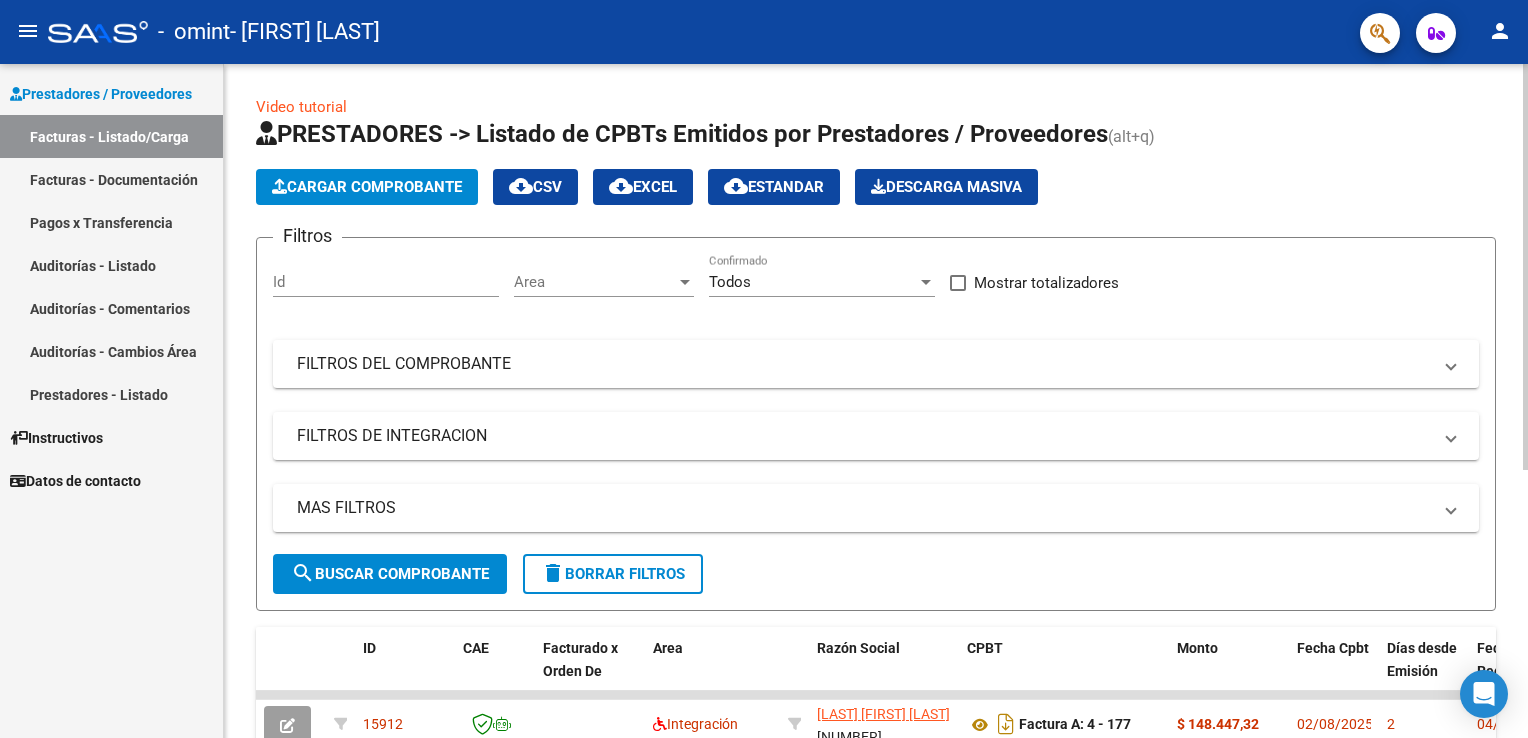 click on "menu - omint - [FIRST] [LAST] person Prestadores / Proveedores Facturas - Listado/Carga Facturas - Documentación Pagos x Transferencia Auditorías - Listado Auditorías - Comentarios Auditorías - Cambios Área Prestadores - Listado Instructivos Datos de contacto Video tutorial PRESTADORES -> Listado de CPBTs Emitidos por Prestadores / Proveedores (alt+q) Cargar Comprobante
cloud_download CSV cloud_download EXCEL cloud_download Estandar Descarga Masiva
Filtros Id Area Area Todos Confirmado Mostrar totalizadores FILTROS DEL COMPROBANTE Comprobante Tipo Comprobante Tipo Start date – End date Fec. Comprobante Desde / Hasta Días Emisión Desde(cant. días) Días Emisión Hasta(cant. días) CUIT / Razón Social Pto. Venta Nro. Comprobante Código SSS CAE Válido CAE Válido Todos Cargado Módulo Hosp. Todos Tiene facturacion Apócrifa Hospital Refes FILTROS DE INTEGRACION Período De Prestación Campos del Archivo de Rendición Devuelto x SSS (dr_envio) Op" at bounding box center [764, 369] 